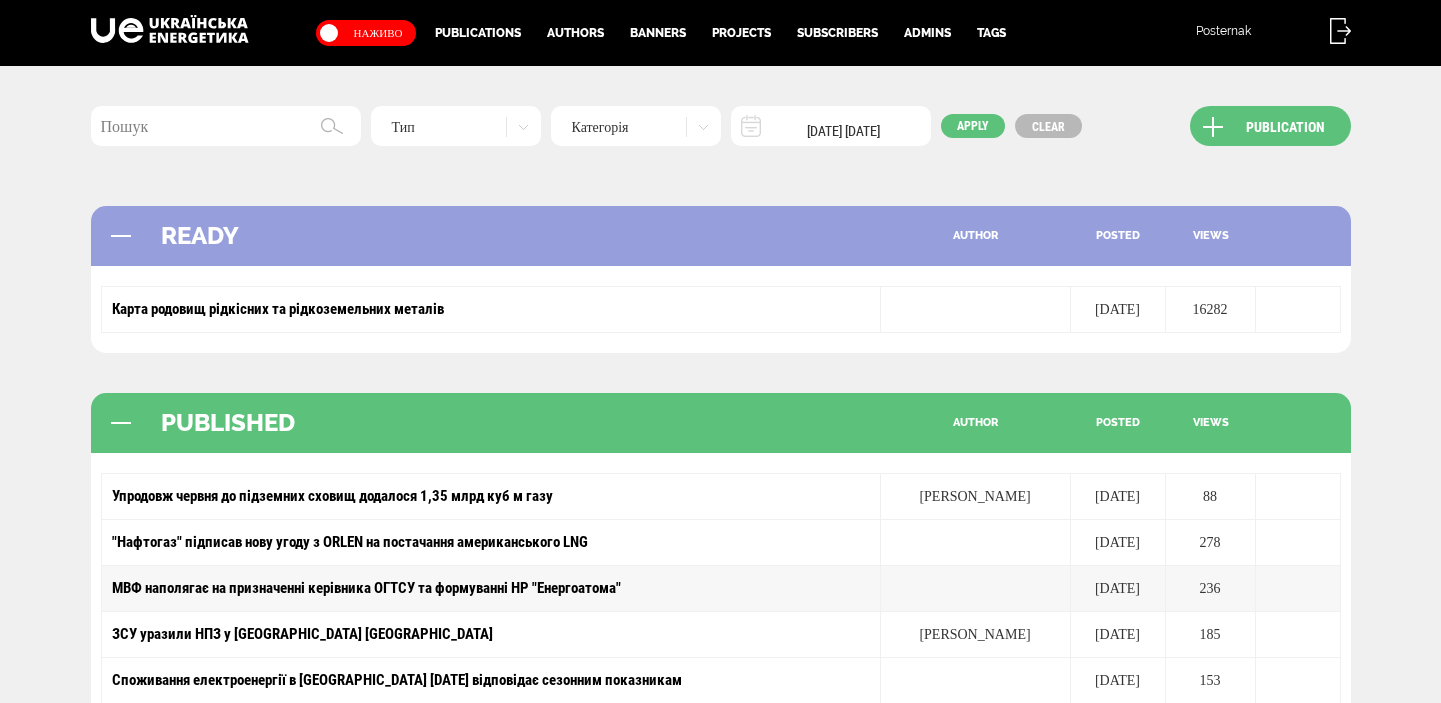 scroll, scrollTop: 0, scrollLeft: 0, axis: both 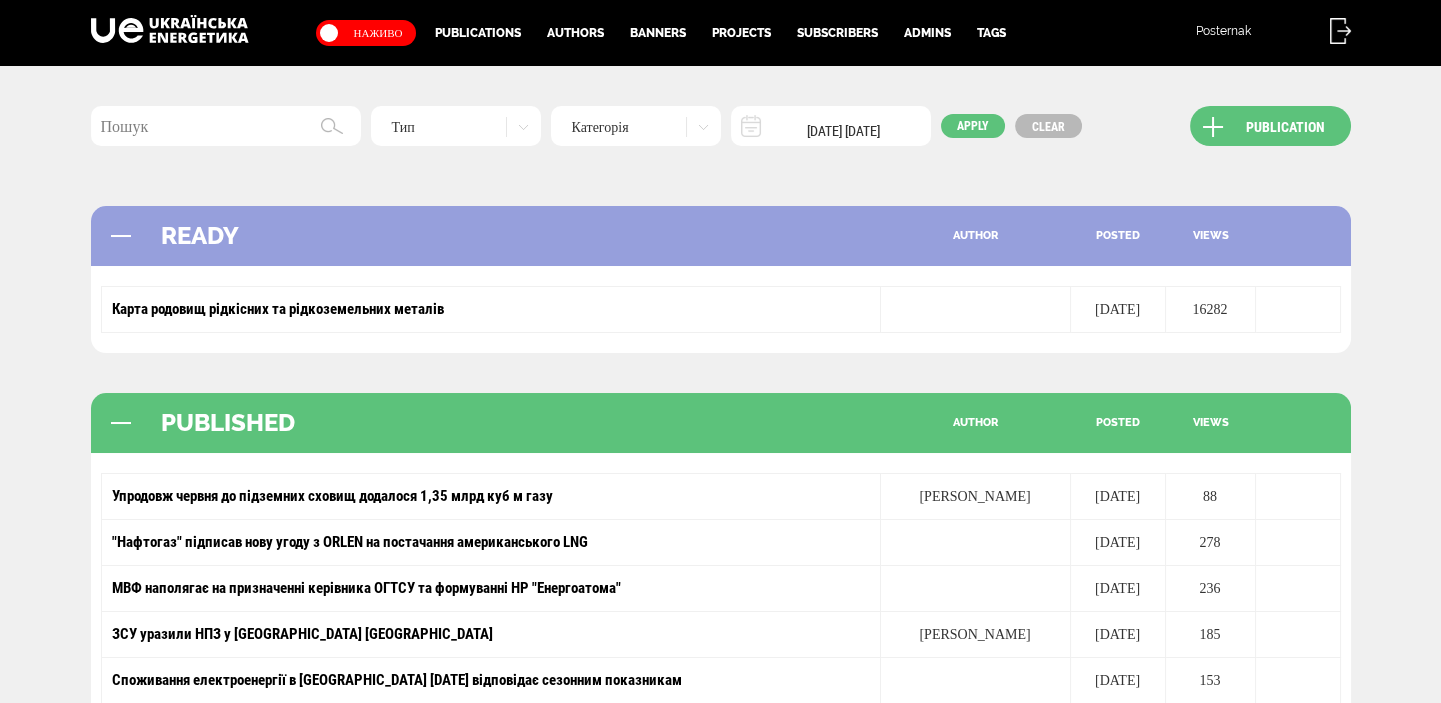 click on "Тип Новини Матеріали Мультимедіа Блог Документи Категорія Відео Фото Аналітика Розслідування Репортаж Анонси Спецтема Iнтерв’ю Інфографіка Аналітика Green Deal 04/06/2025 03/07/2025 Apply Clear Publication READY author posted views Карта родовищ рідкісних та рідкоземельних металів 21.12.2021 16282 PUBLISHED author posted views Упродовж червня до підземних сховищ додалося 1,35 млрд куб м газу Надія Зінченко 02.07.2025 88 "Нафтогаз" підписав нову угоду з ORLEN на постачання американського LNG 02.07.2025 278 МВФ наполягає на призначенні керівника ОГТСУ та формуванні НР "Енергоатома" 02.07.2025 236 Надія Зінченко 02.07.2025 185 02.07.2025 153 253 101" at bounding box center [720, 655] 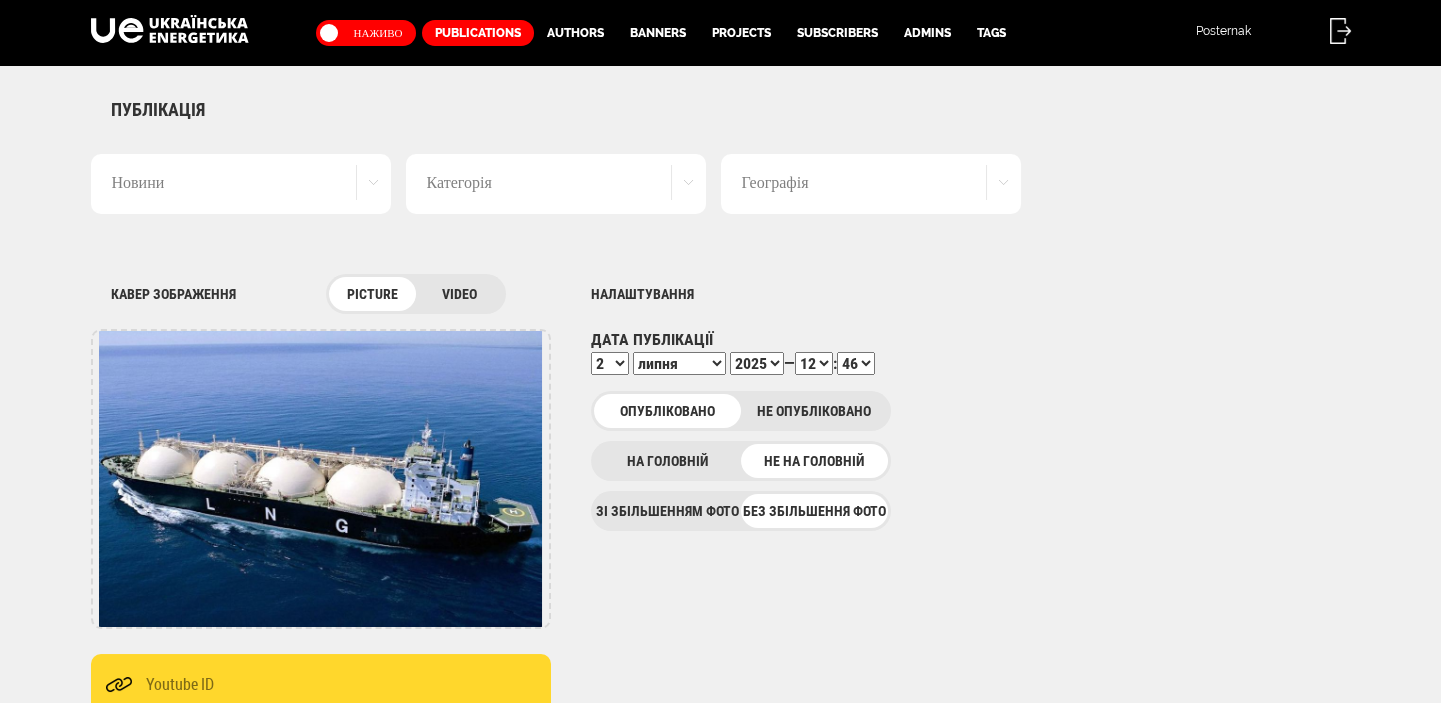 scroll, scrollTop: 0, scrollLeft: 0, axis: both 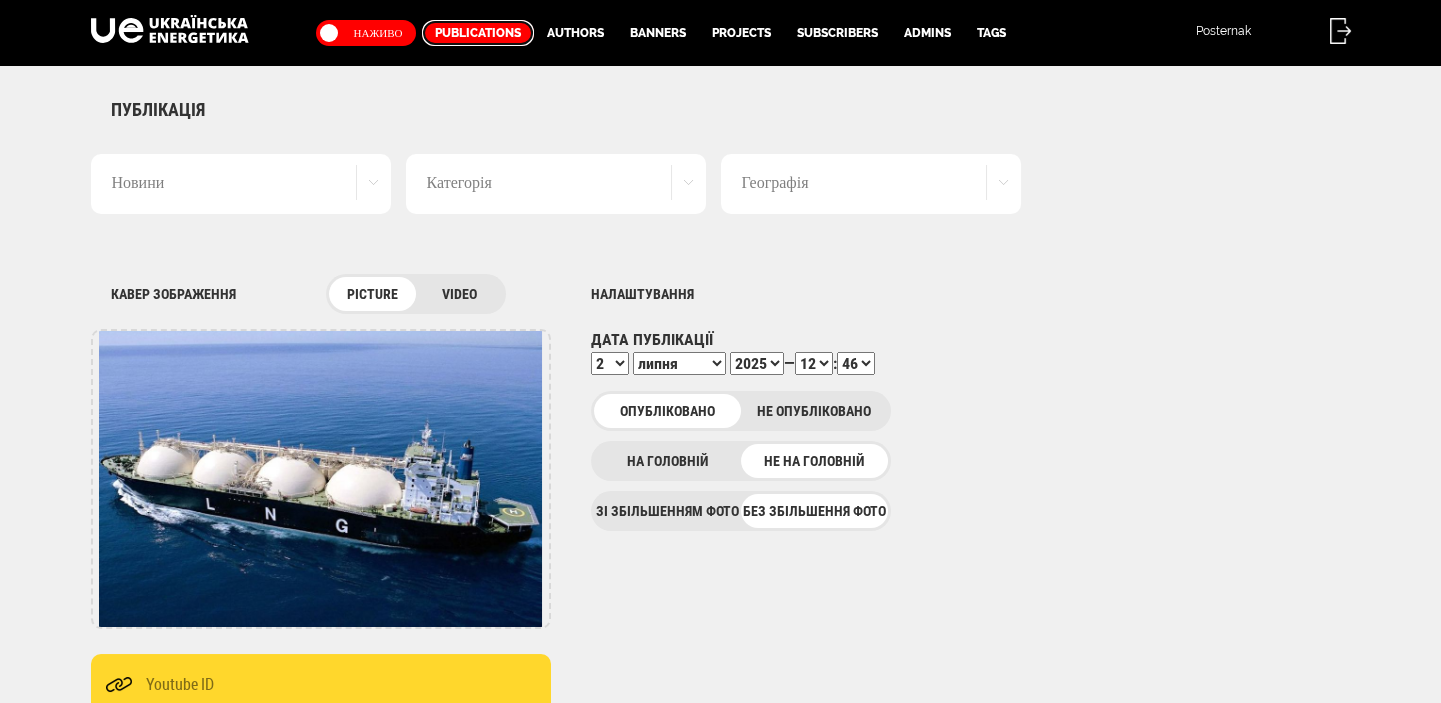 click on "Publications" at bounding box center (478, 33) 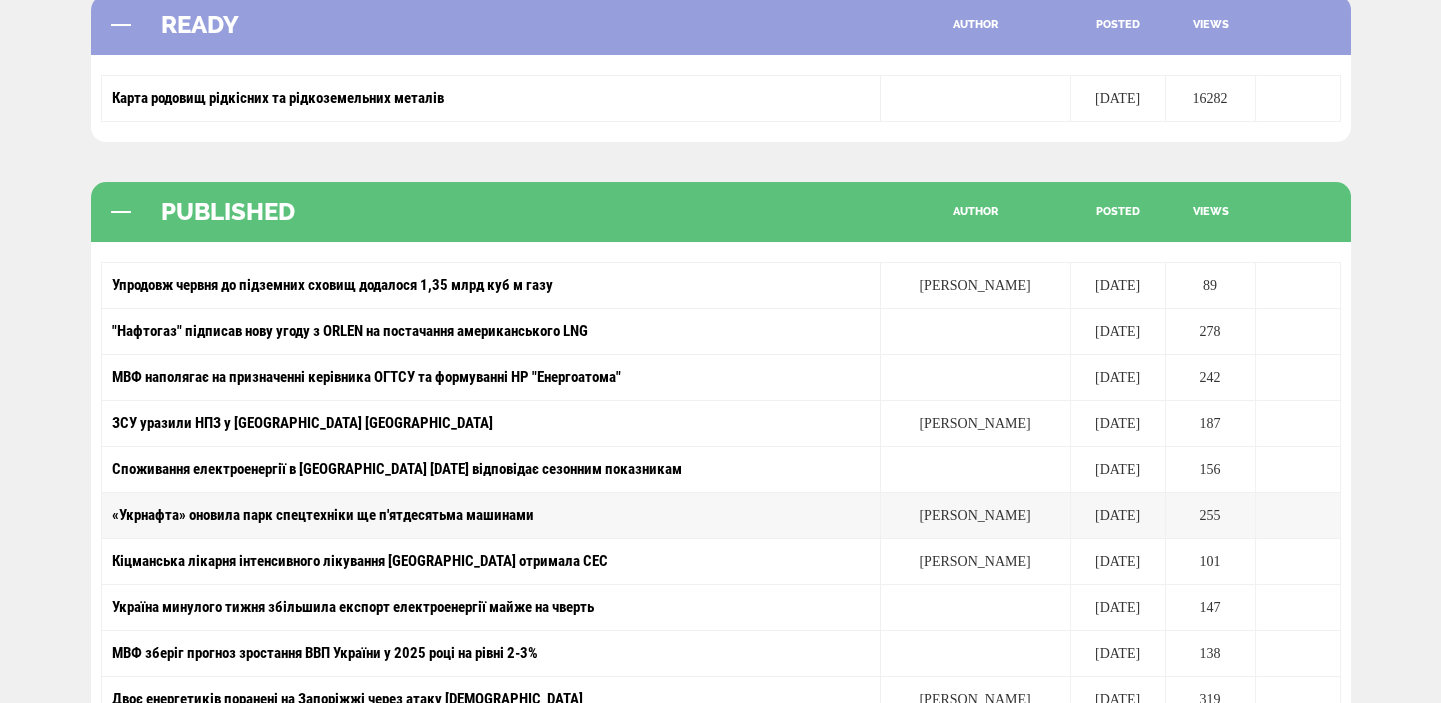 scroll, scrollTop: 0, scrollLeft: 0, axis: both 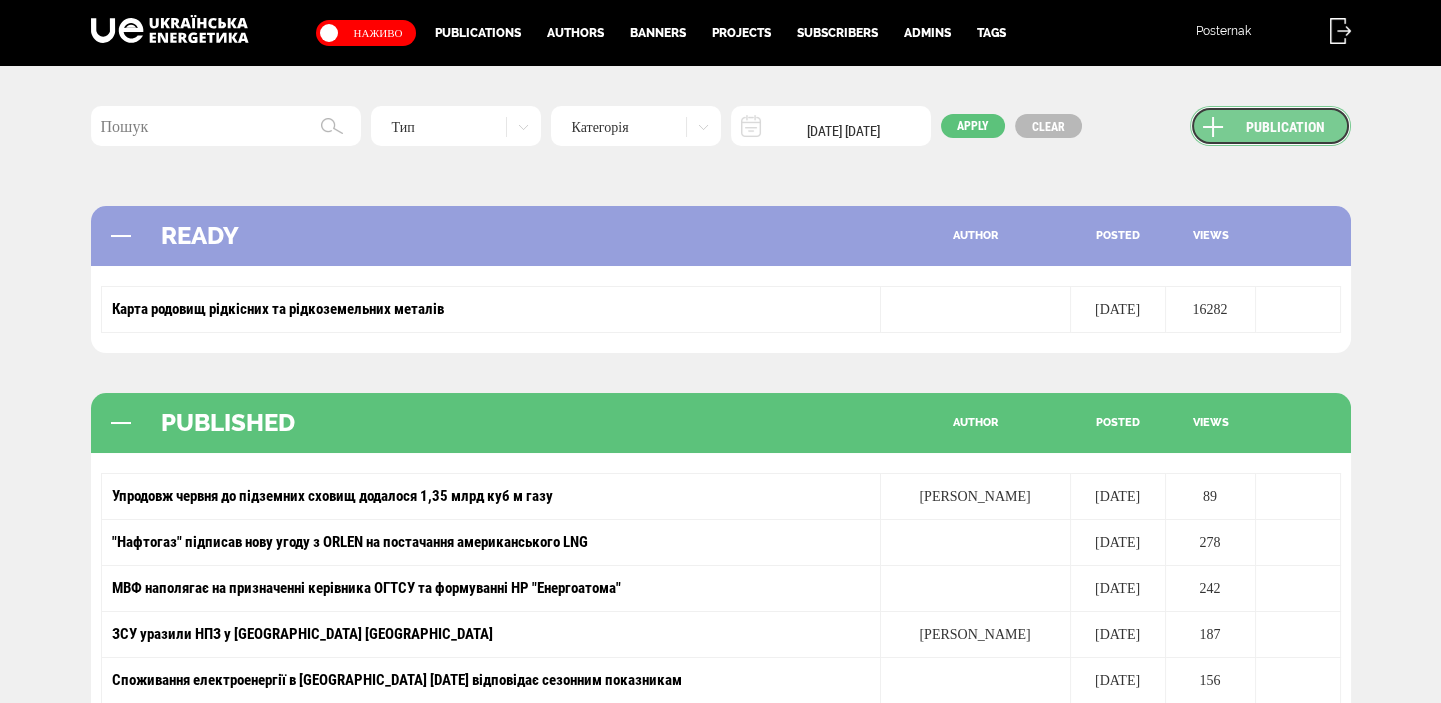 click on "Publication" at bounding box center [1270, 126] 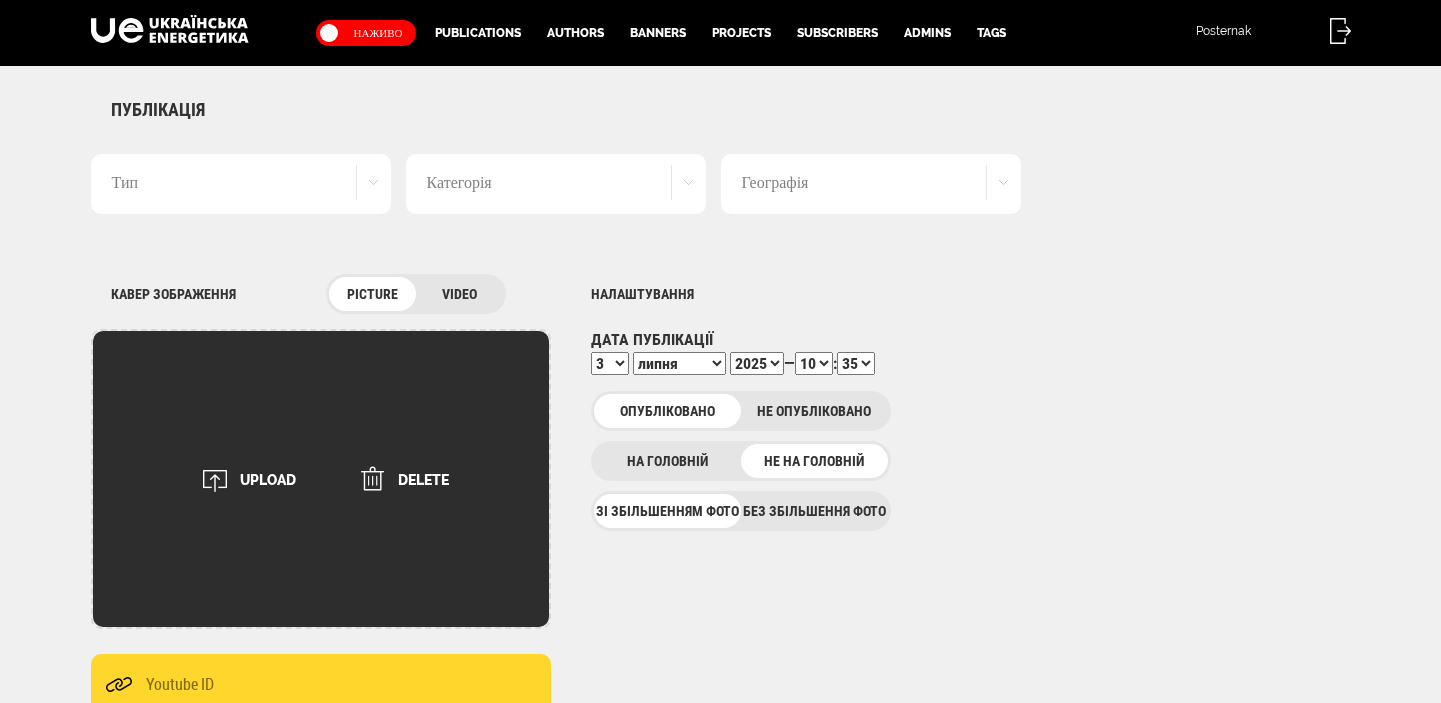 scroll, scrollTop: 0, scrollLeft: 0, axis: both 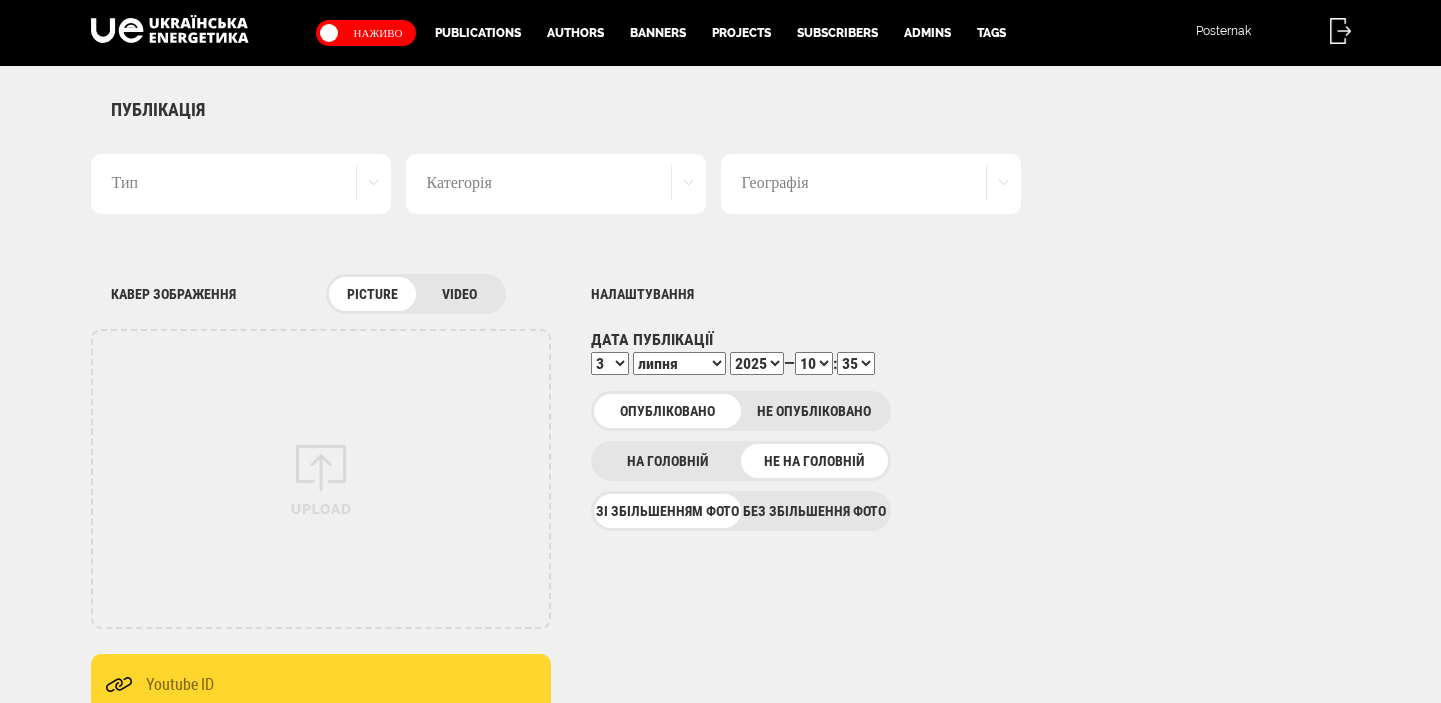 click on "Без збільшення фото" at bounding box center [814, 511] 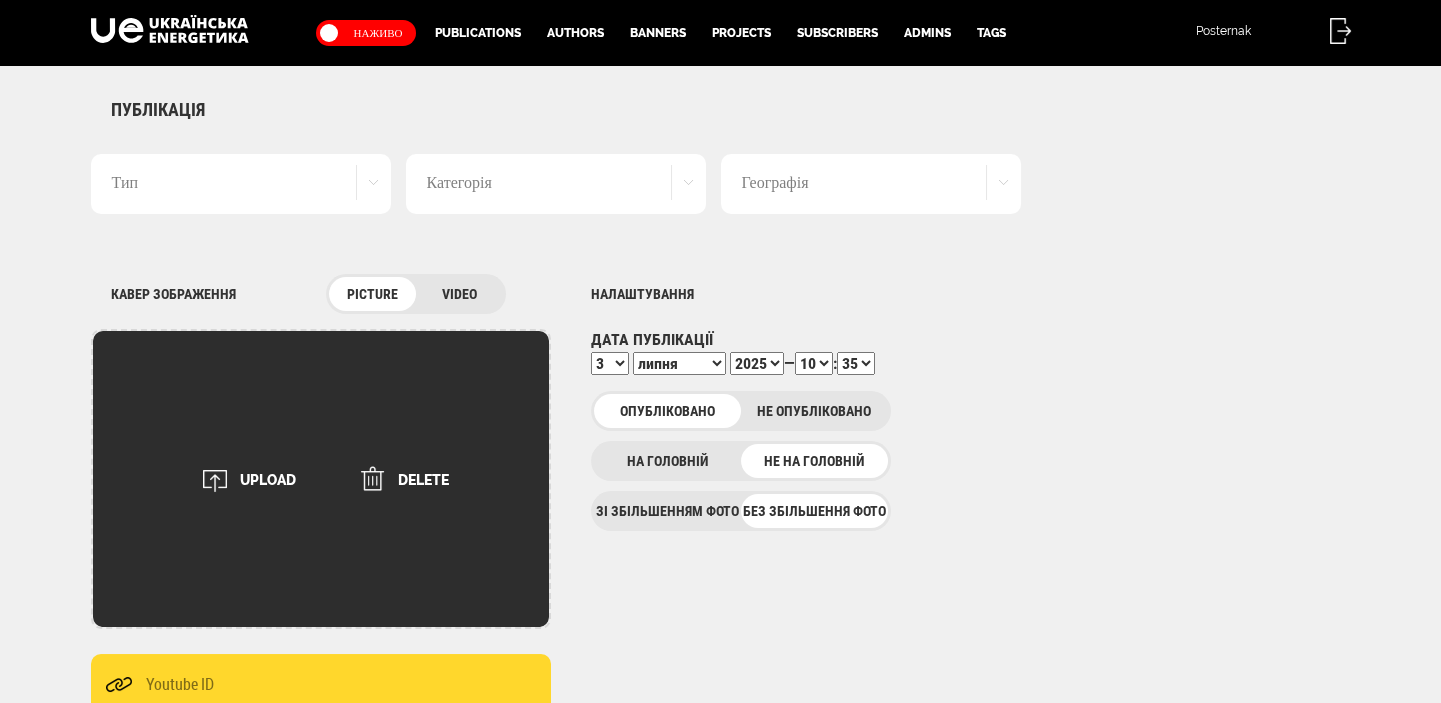 scroll, scrollTop: 0, scrollLeft: 0, axis: both 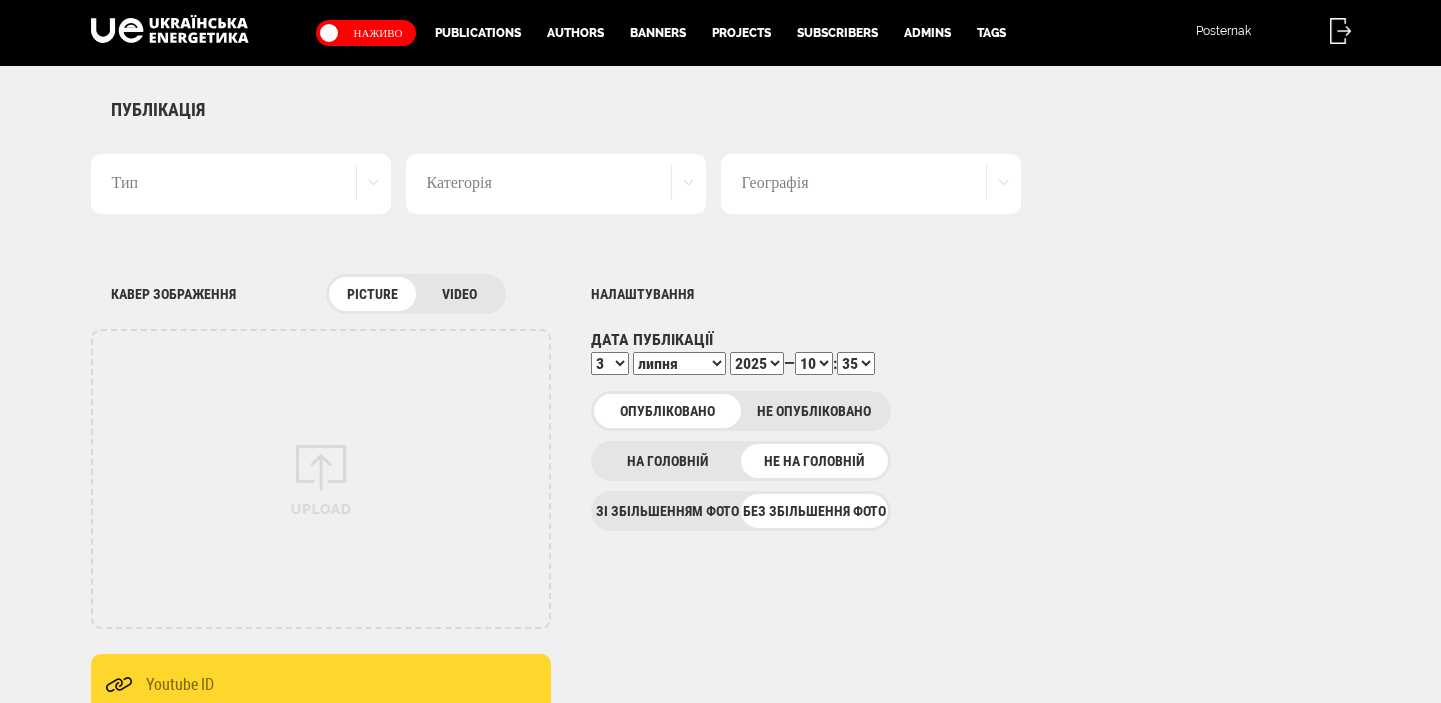 click on "Тип" at bounding box center [241, 184] 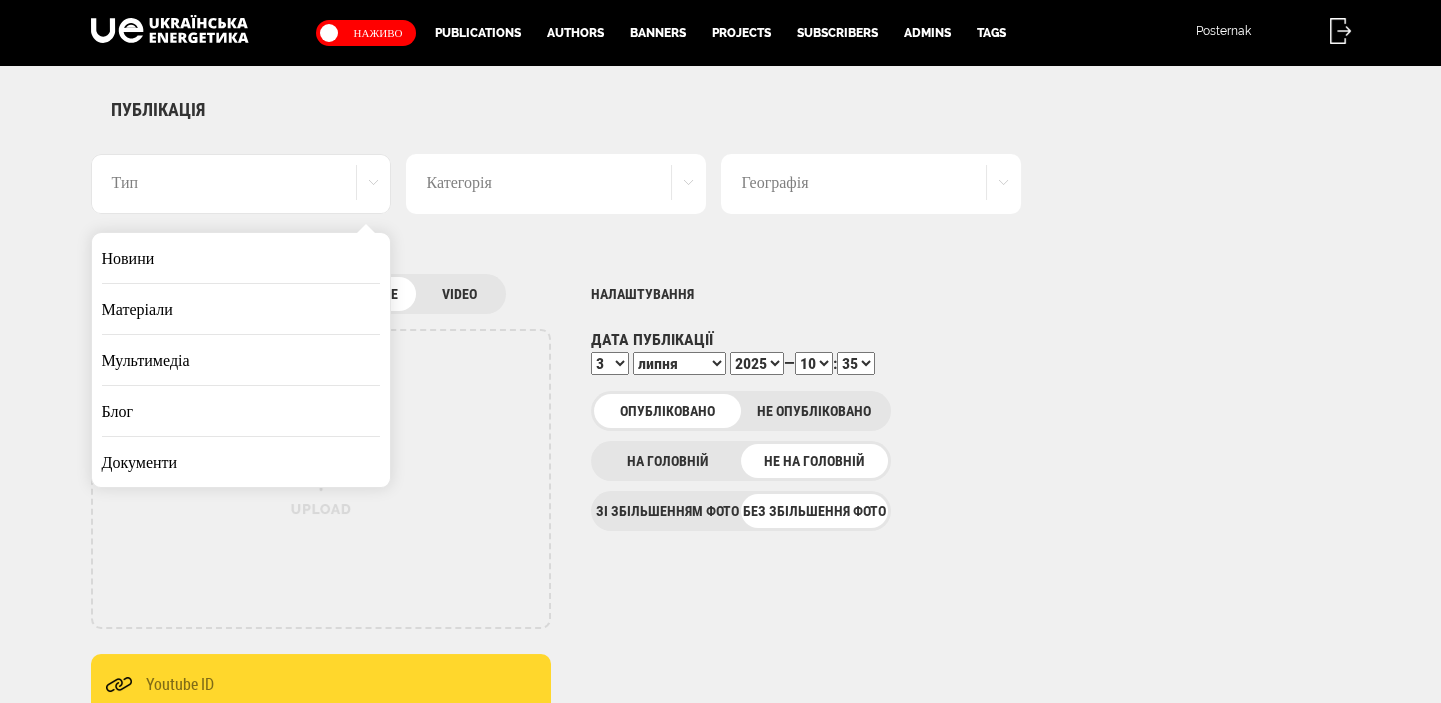 click on "Новини" at bounding box center (241, 258) 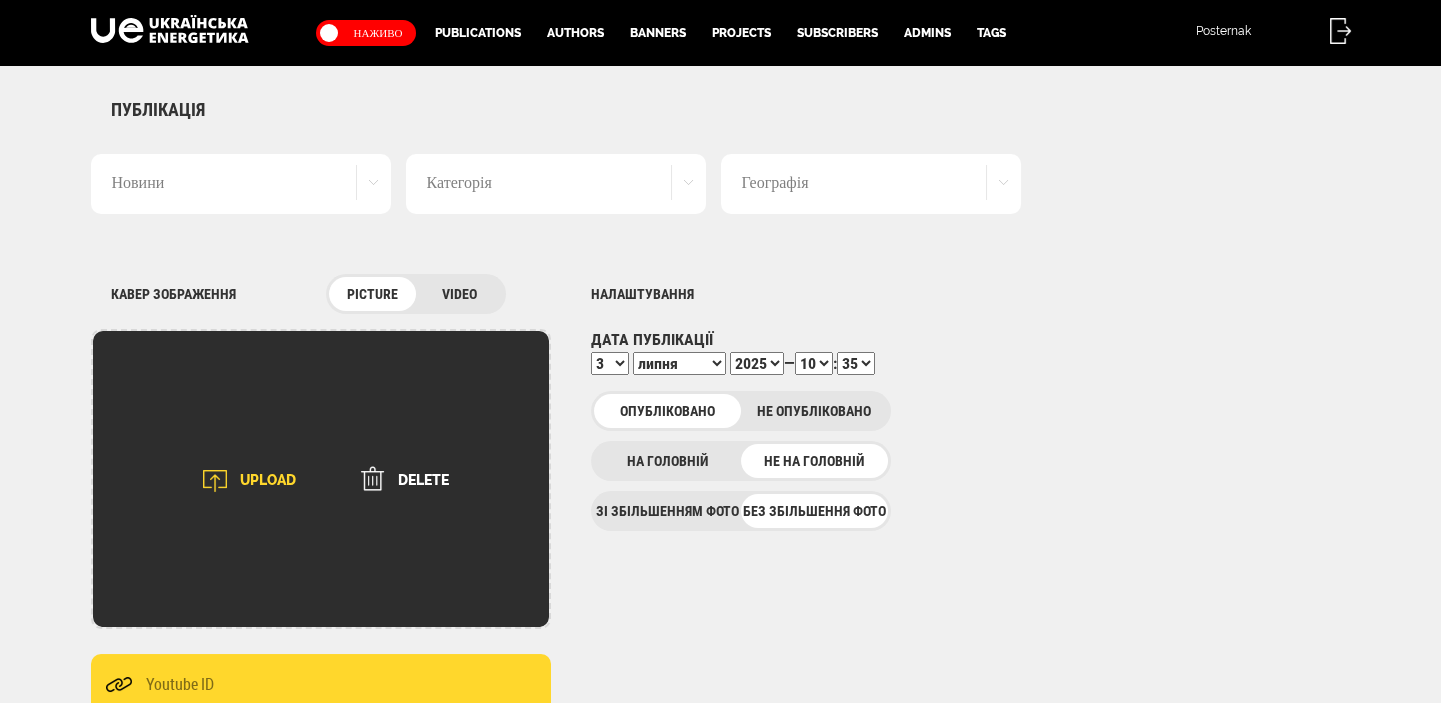 click on "UPLOAD" at bounding box center (243, 481) 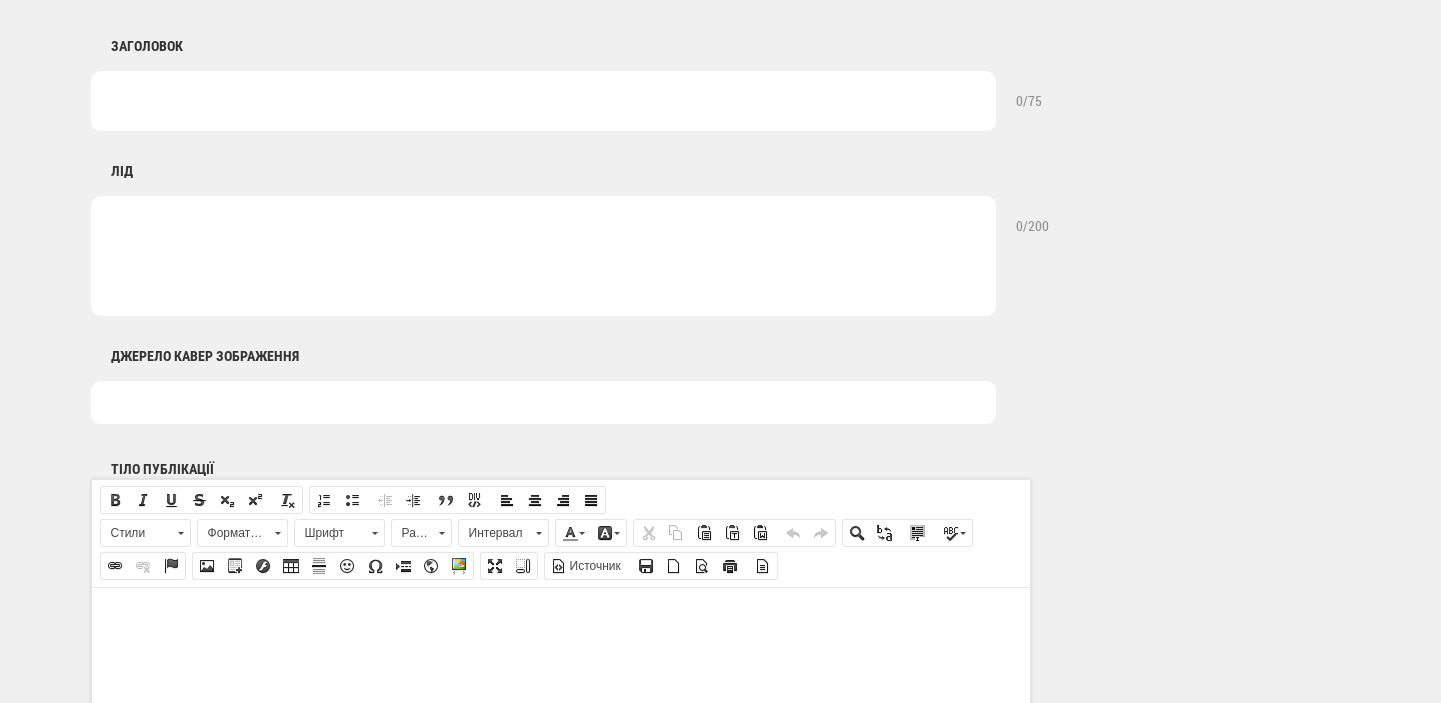 scroll, scrollTop: 1272, scrollLeft: 0, axis: vertical 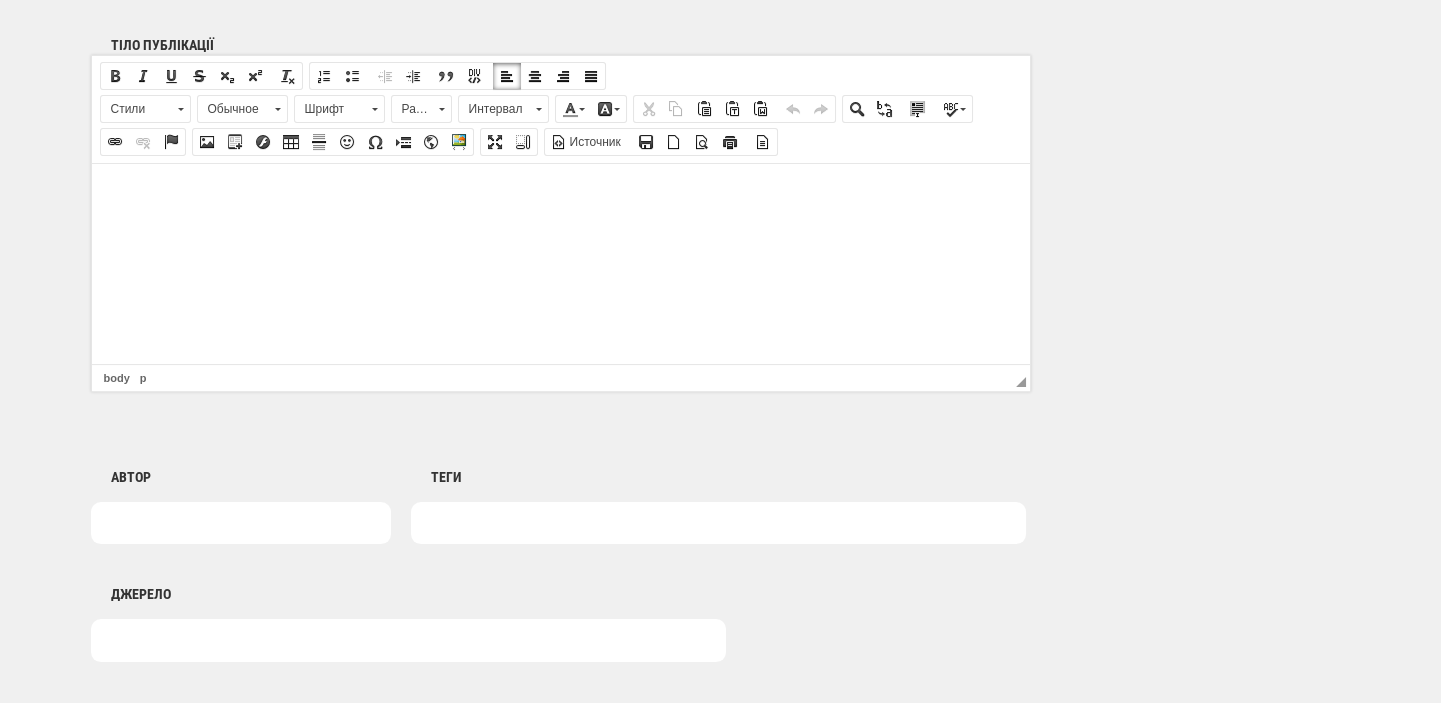 click at bounding box center [560, 193] 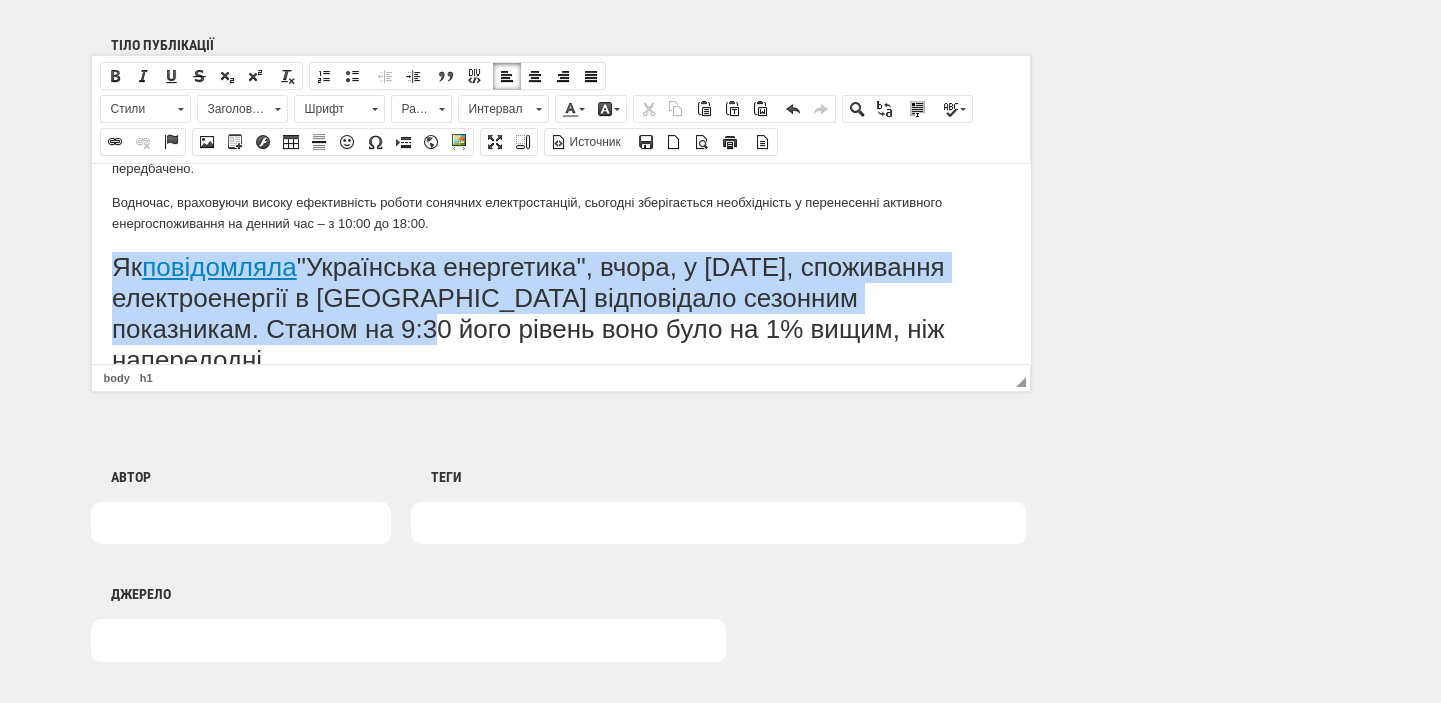 scroll, scrollTop: 332, scrollLeft: 0, axis: vertical 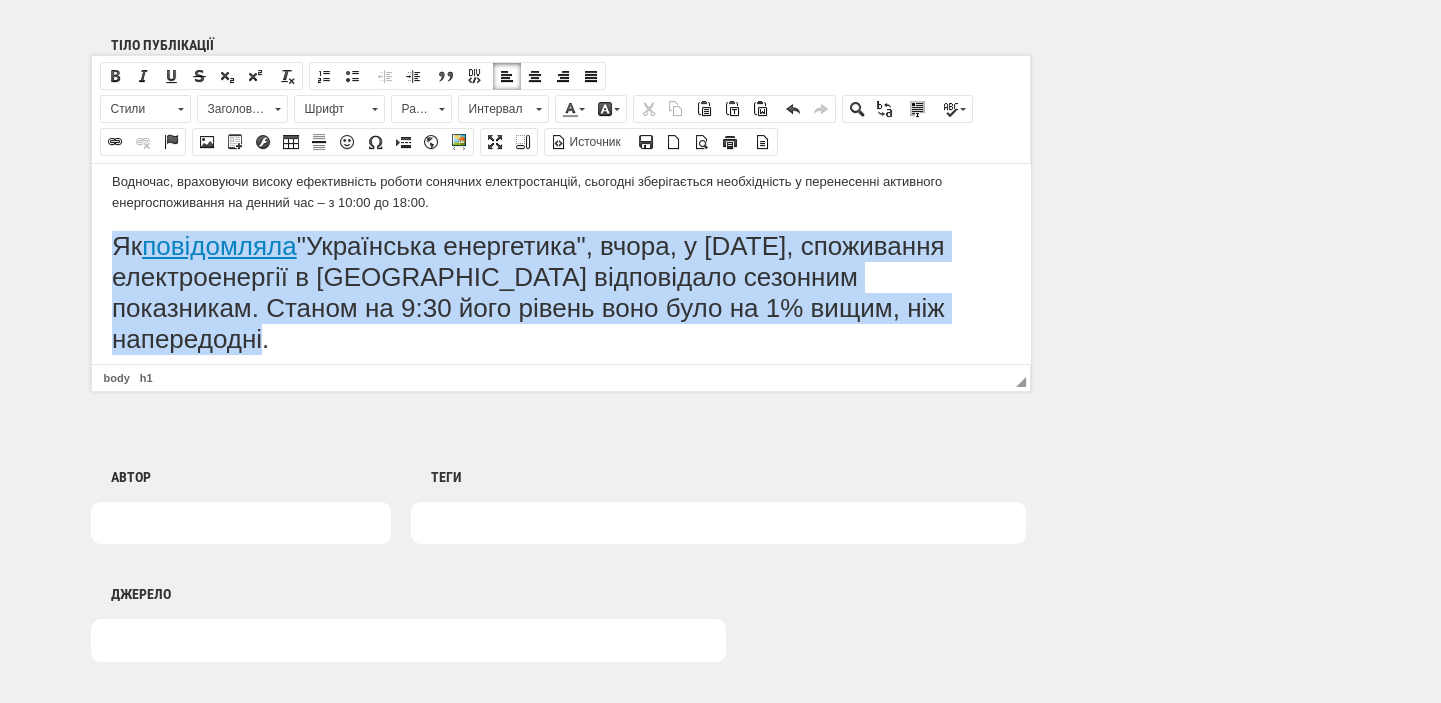 drag, startPoint x: 115, startPoint y: 284, endPoint x: 995, endPoint y: 354, distance: 882.7797 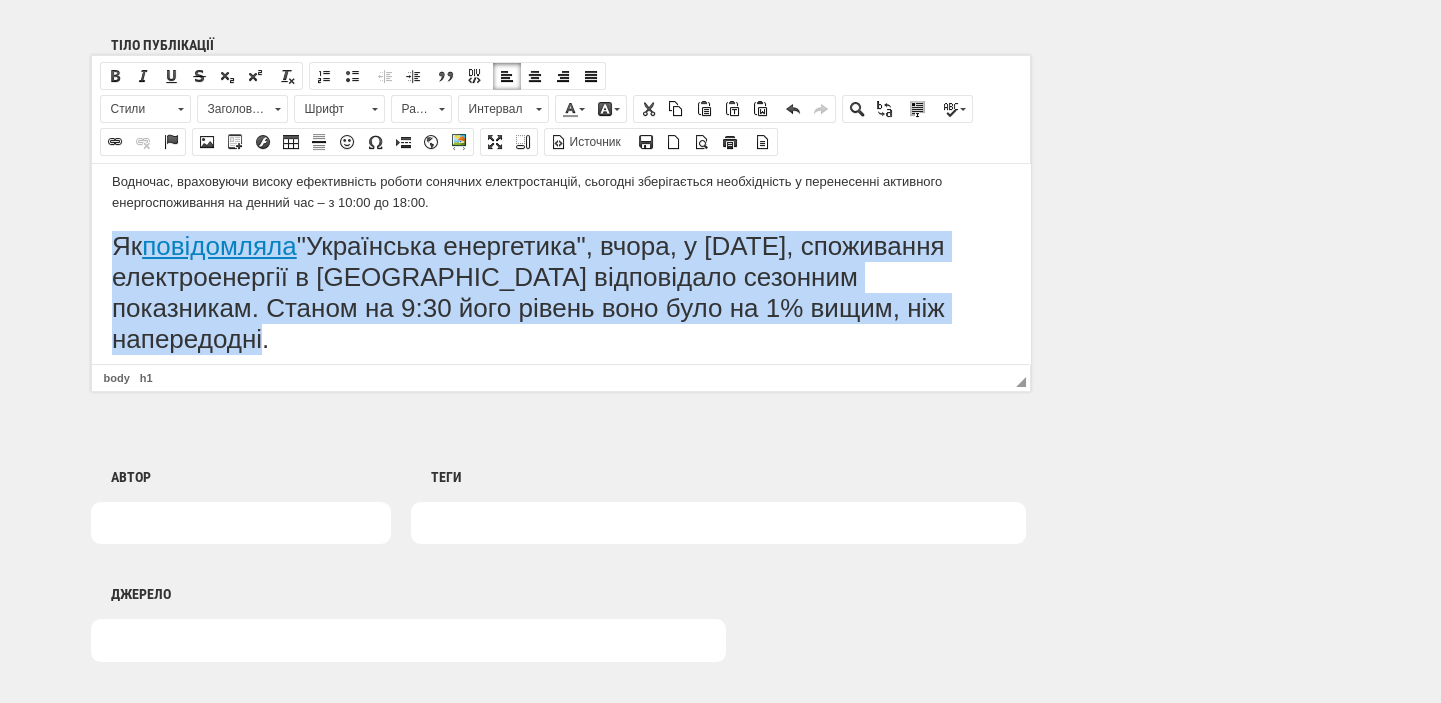 click on "Заголовок 1" at bounding box center (233, 109) 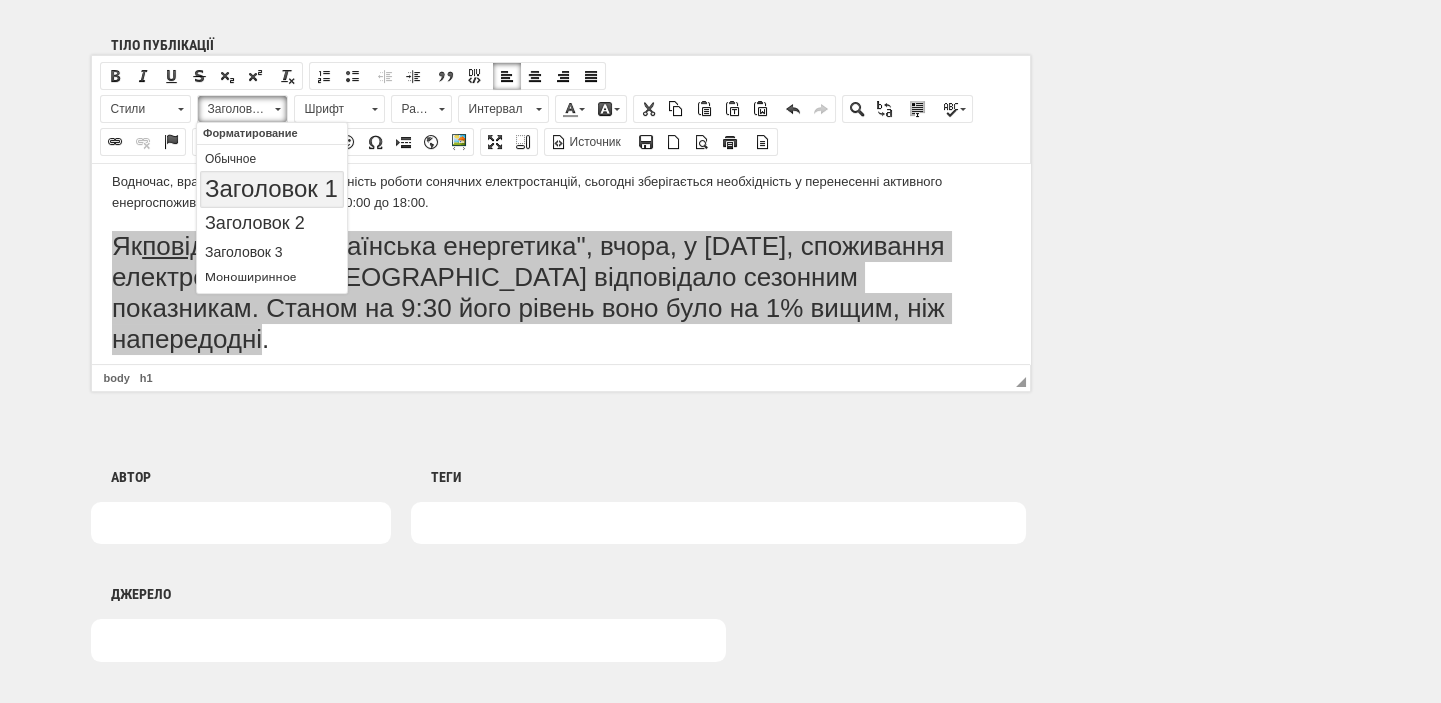 scroll, scrollTop: 0, scrollLeft: 0, axis: both 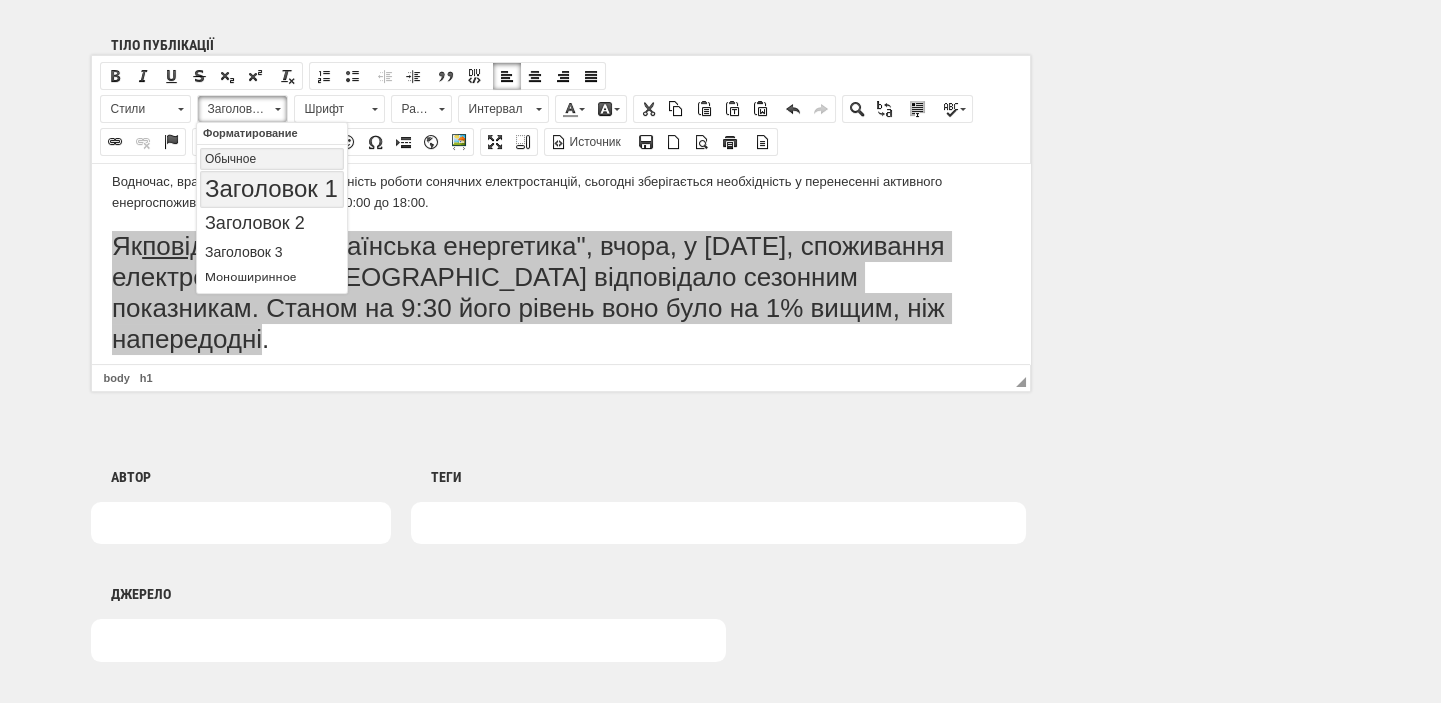 click on "Обычное" at bounding box center [272, 158] 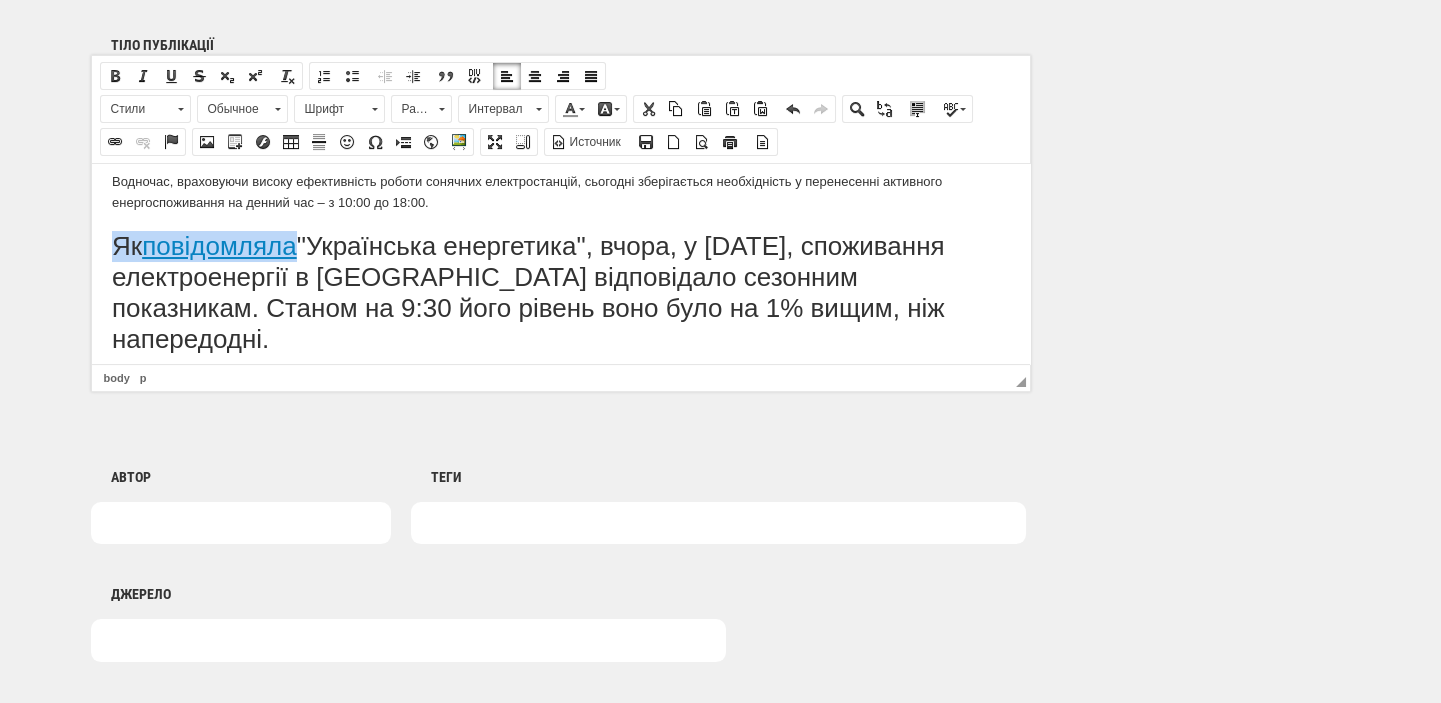 scroll, scrollTop: 276, scrollLeft: 0, axis: vertical 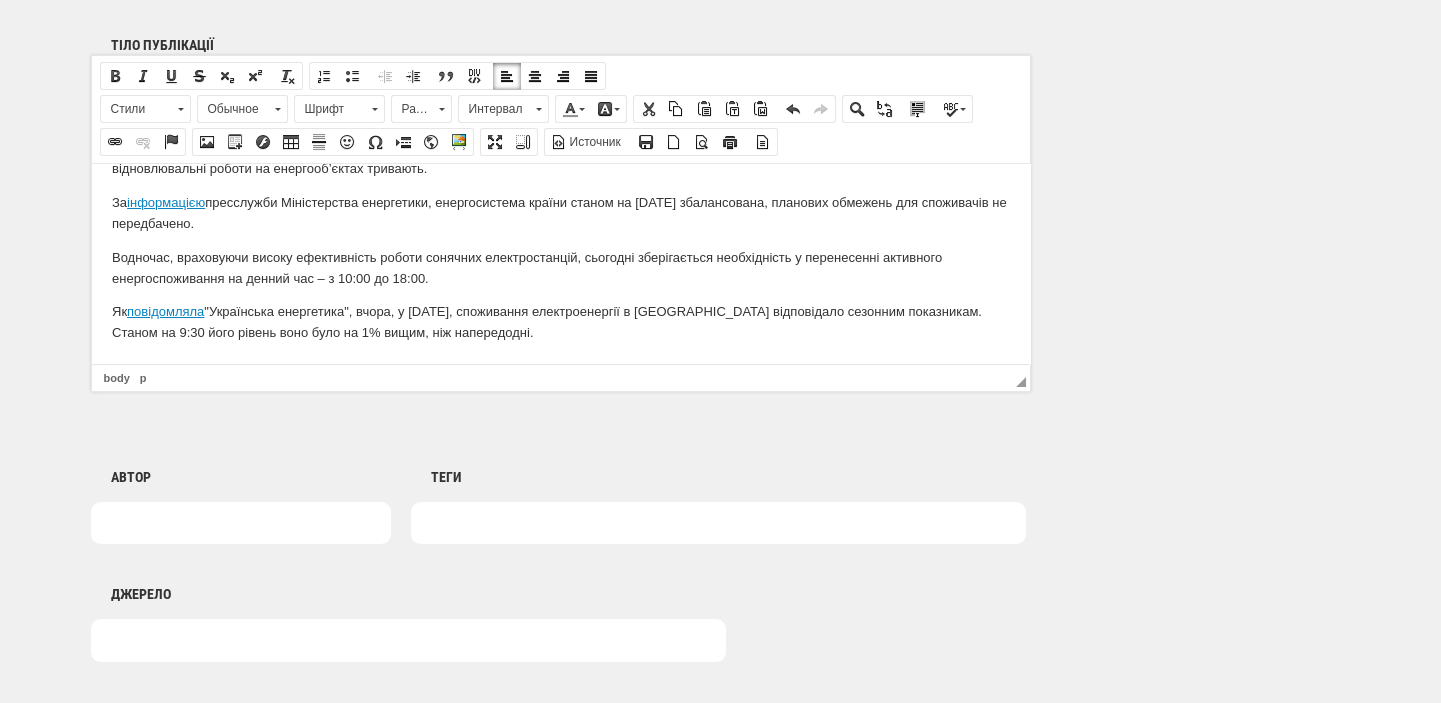 click on "За  інформацією  пресслужби Міністерства енергетики, енергосистема країни станом на 3 липня збалансована, планових обмежень для споживачів не передбачено." at bounding box center [560, 213] 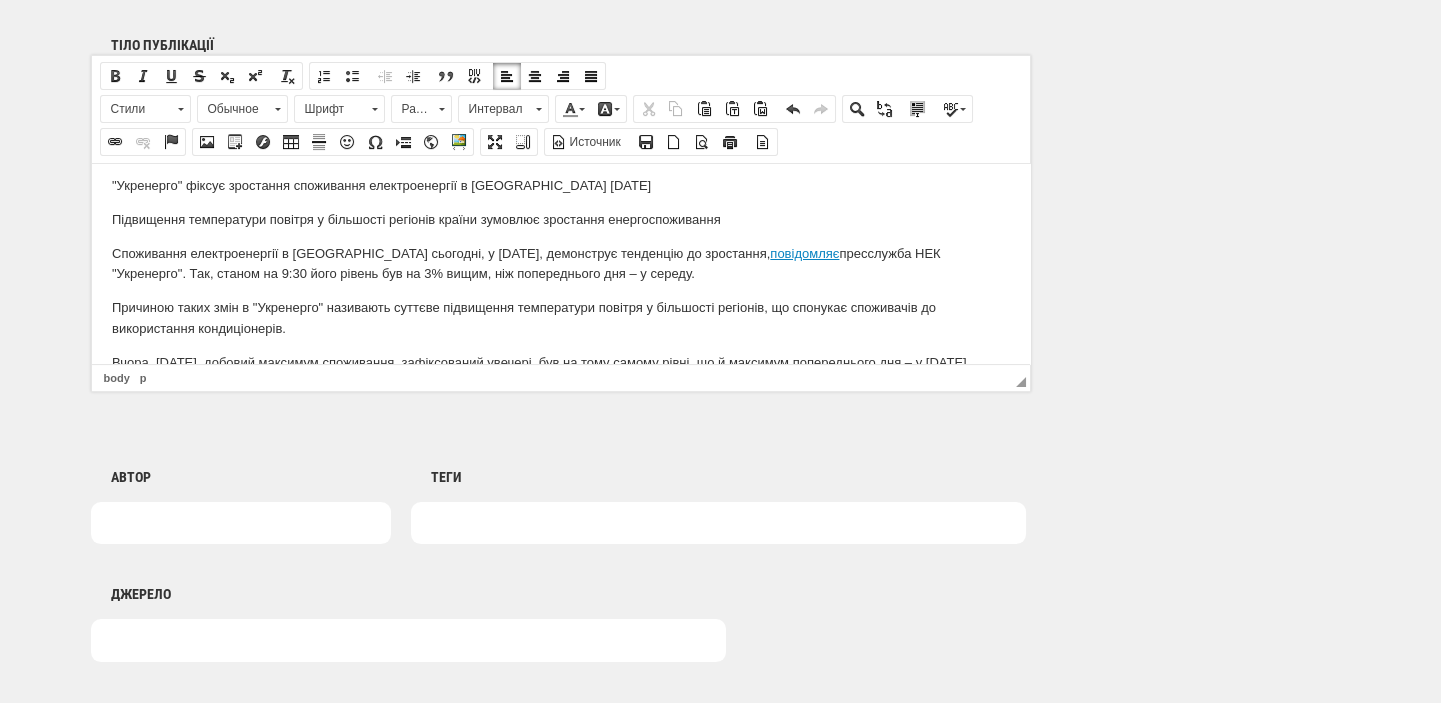 scroll, scrollTop: 0, scrollLeft: 0, axis: both 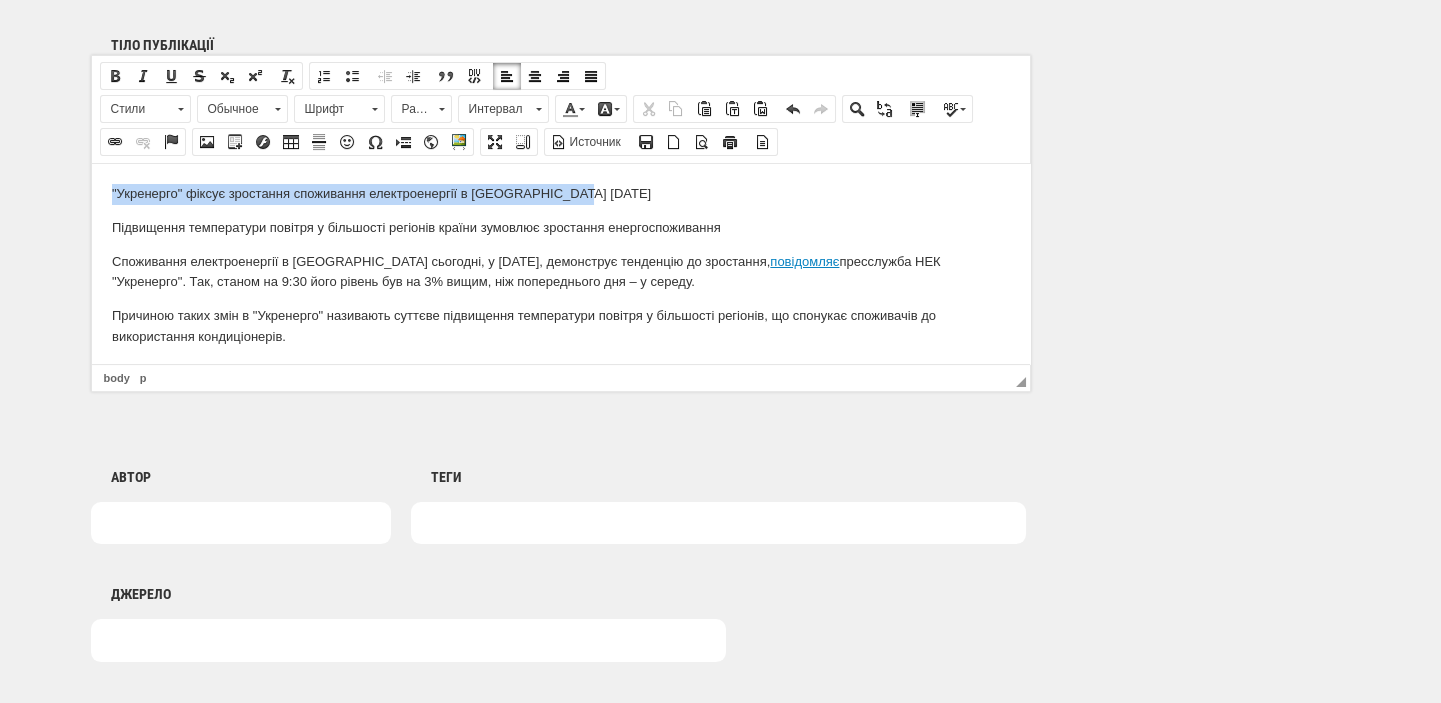 drag, startPoint x: 591, startPoint y: 192, endPoint x: 104, endPoint y: 404, distance: 531.1431 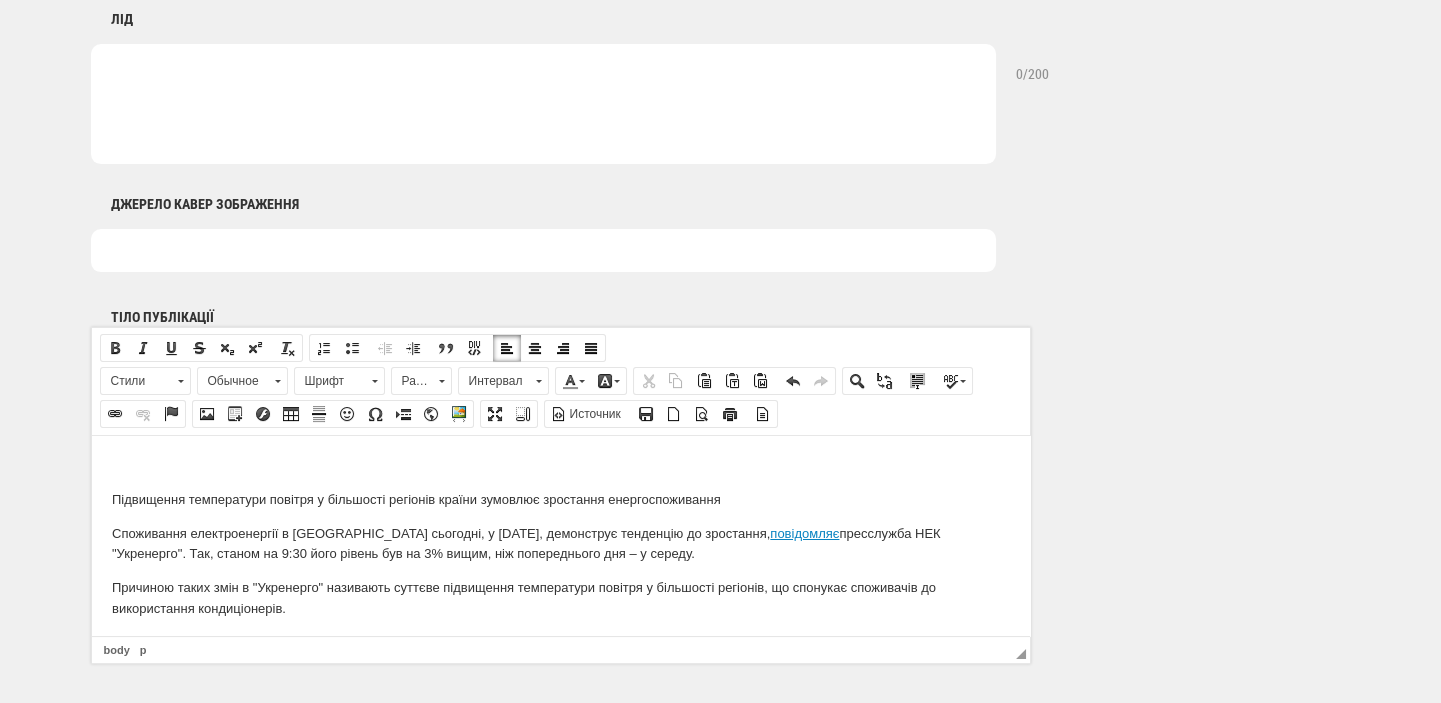 scroll, scrollTop: 848, scrollLeft: 0, axis: vertical 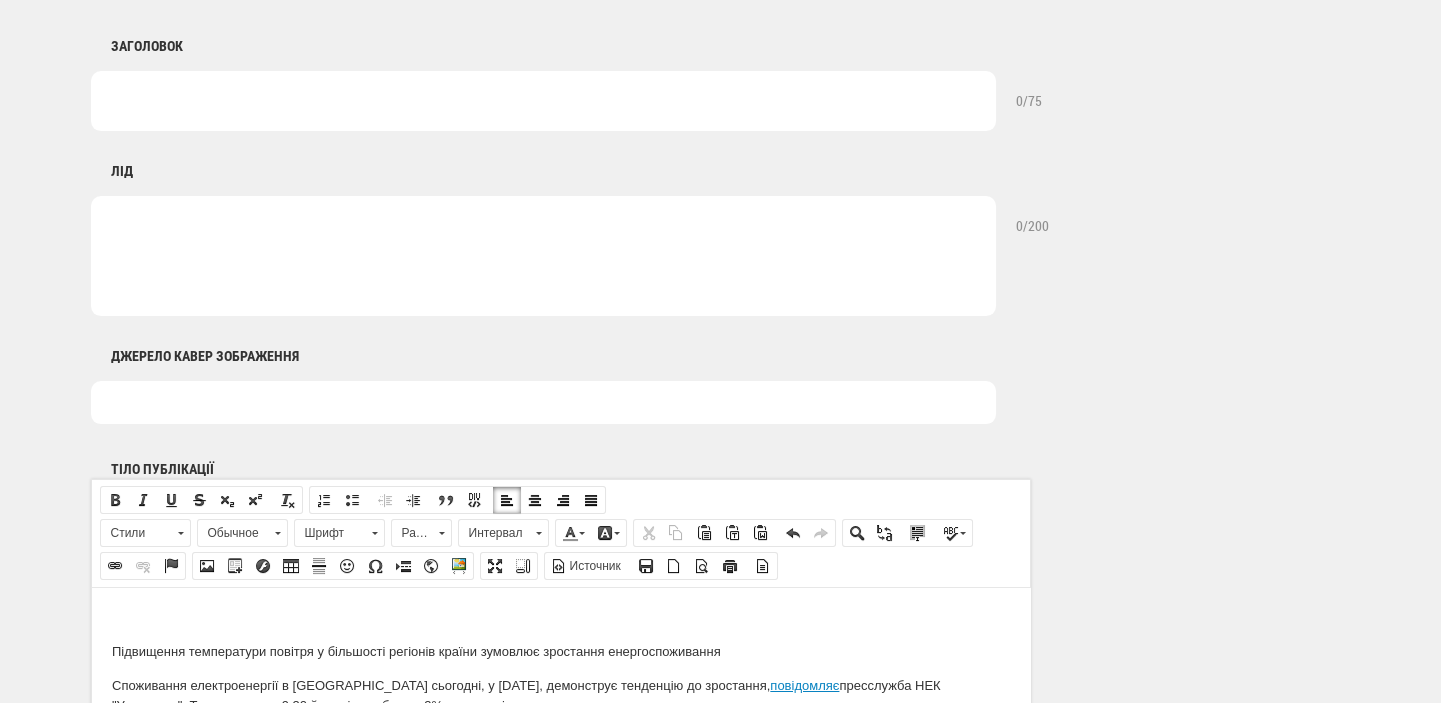 click at bounding box center (543, 101) 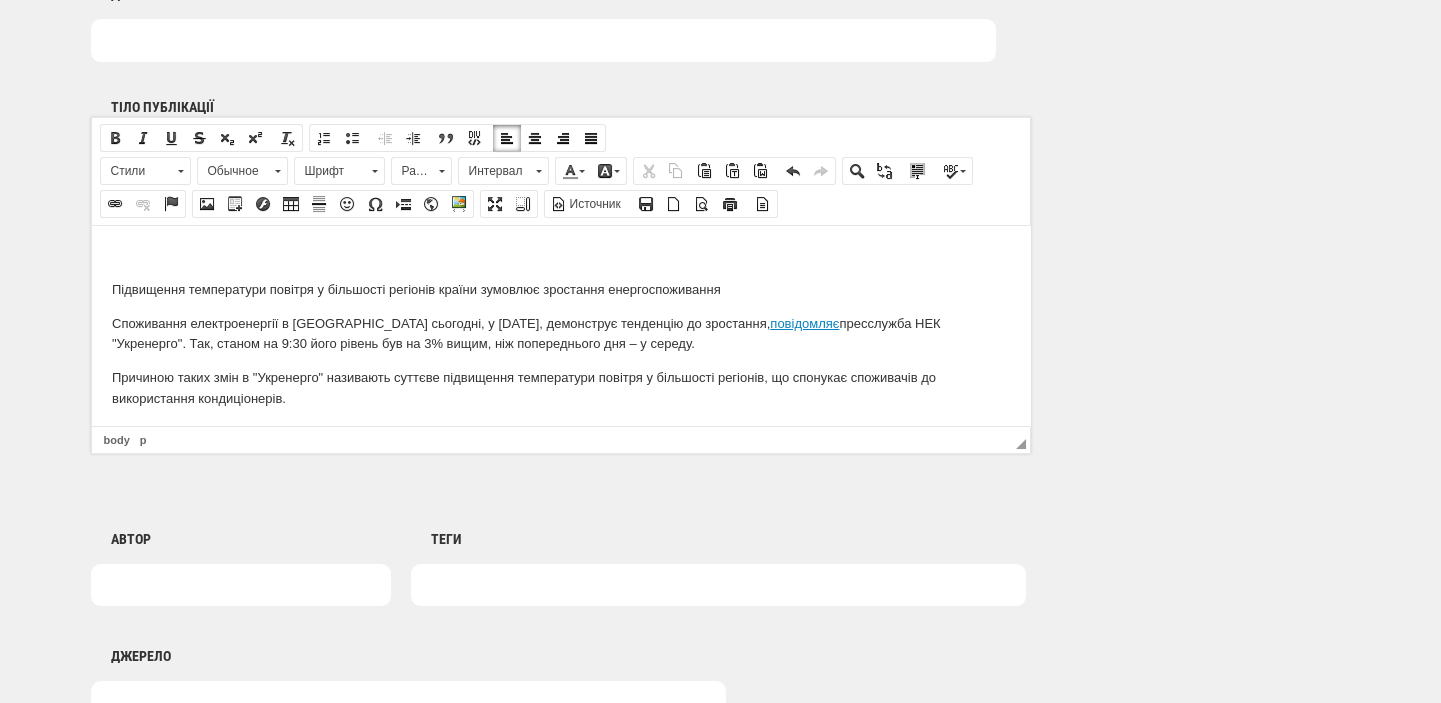 scroll, scrollTop: 1272, scrollLeft: 0, axis: vertical 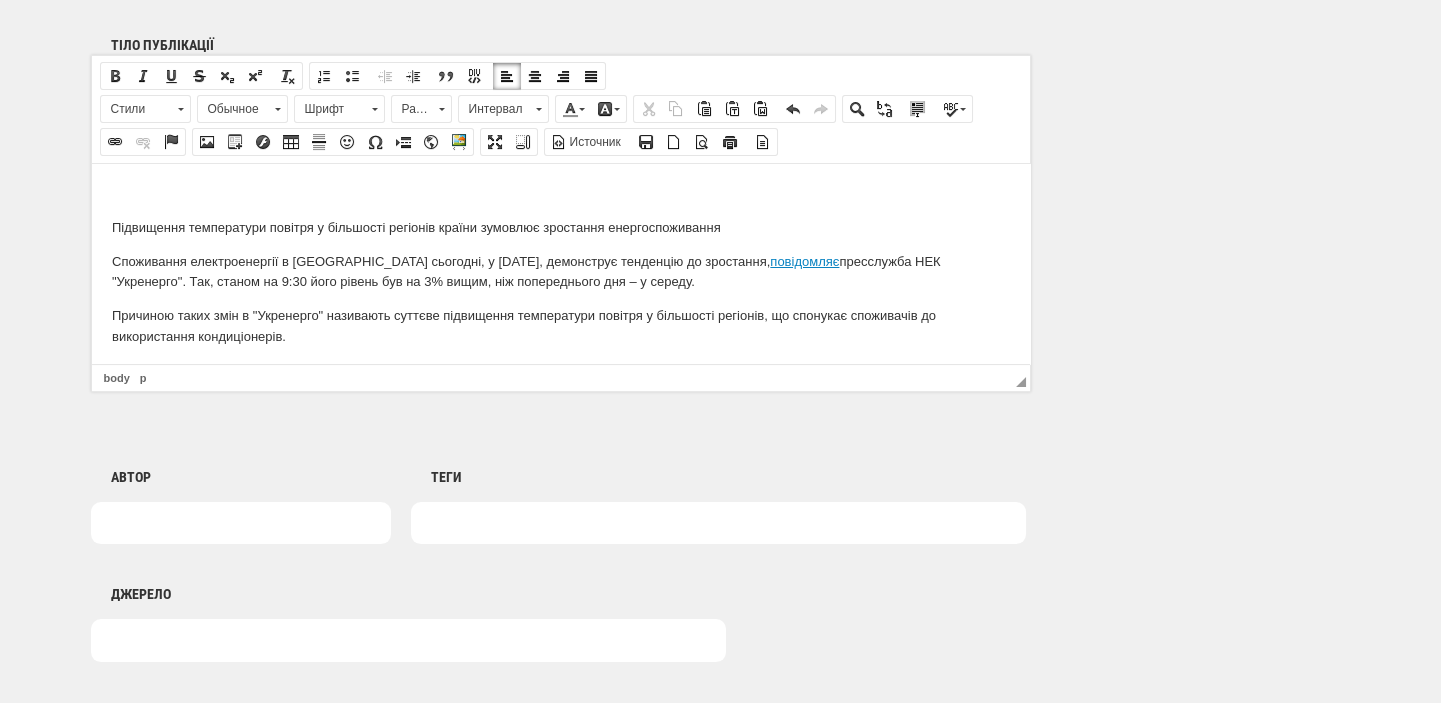 type on ""Укренерго" фіксує зростання споживання електроенергії в [GEOGRAPHIC_DATA] [DATE]" 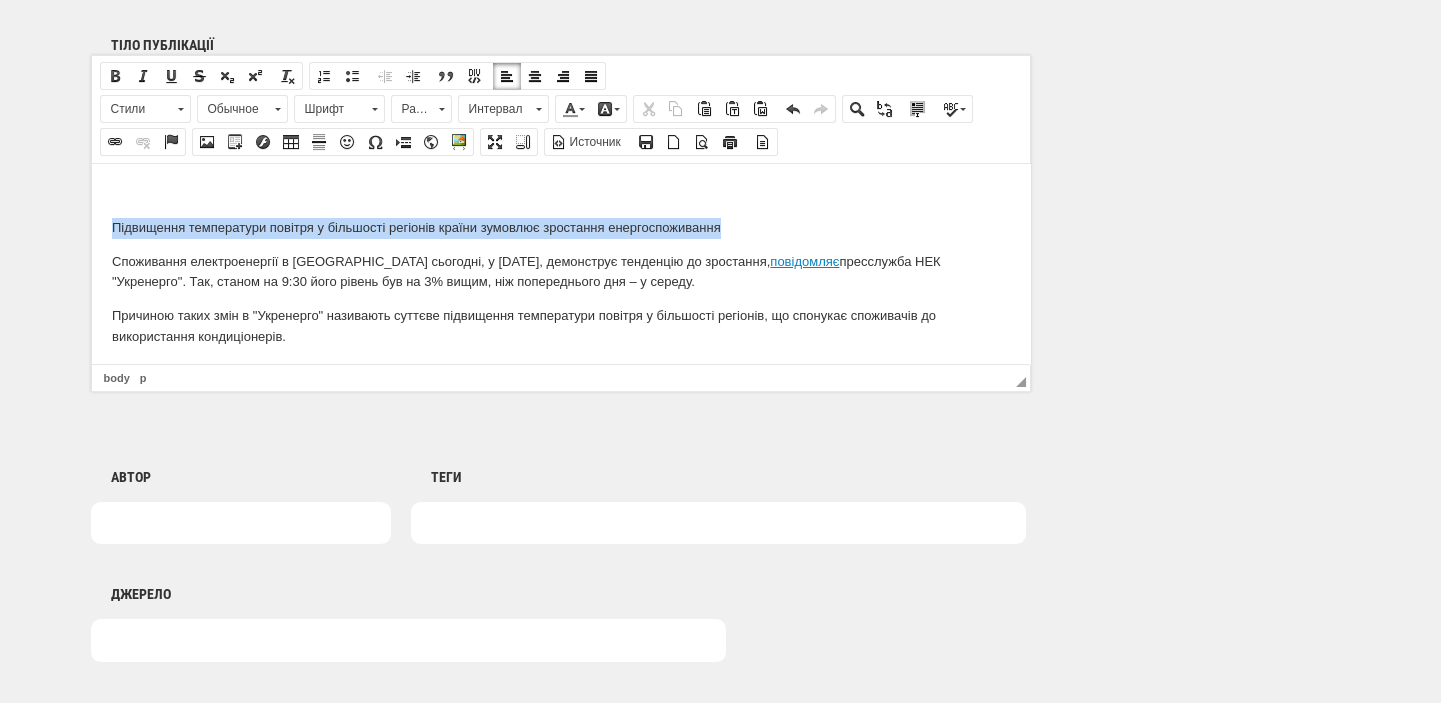 drag, startPoint x: 723, startPoint y: 224, endPoint x: 105, endPoint y: 224, distance: 618 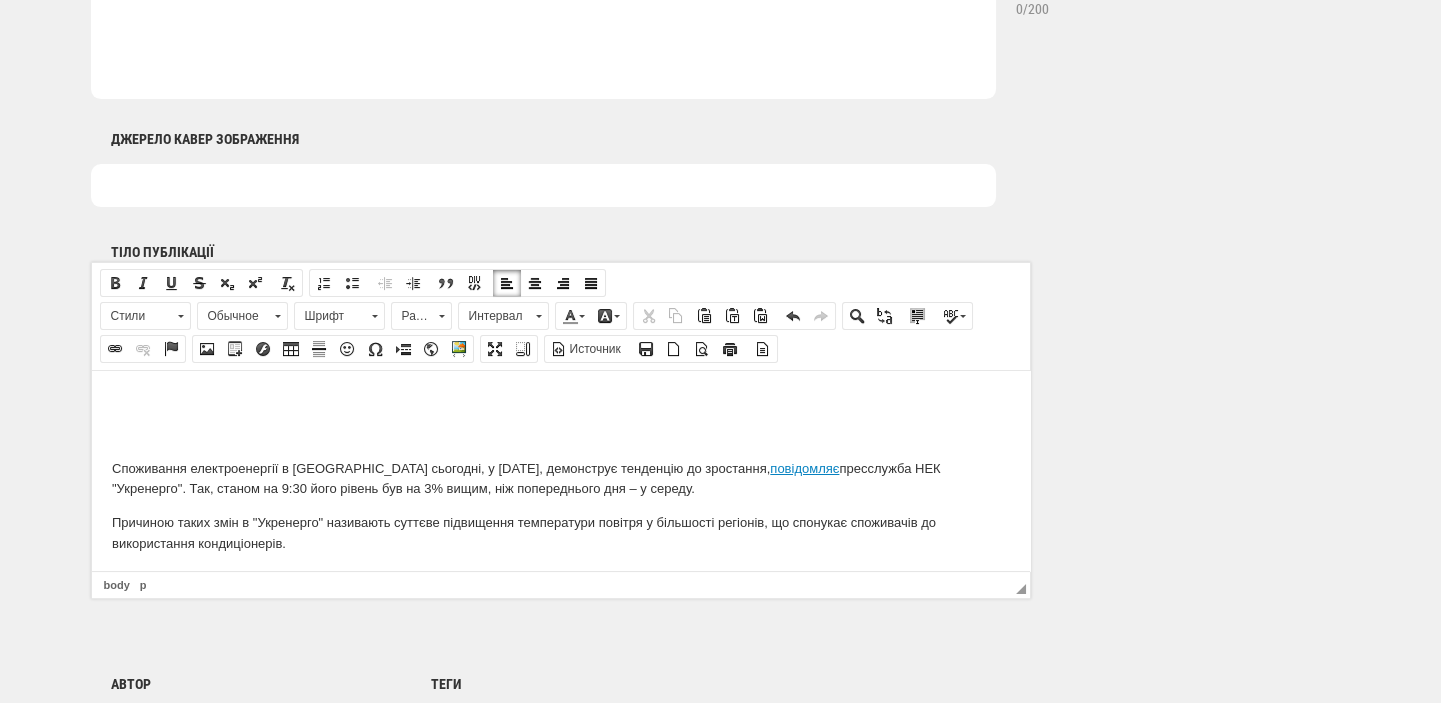 scroll, scrollTop: 848, scrollLeft: 0, axis: vertical 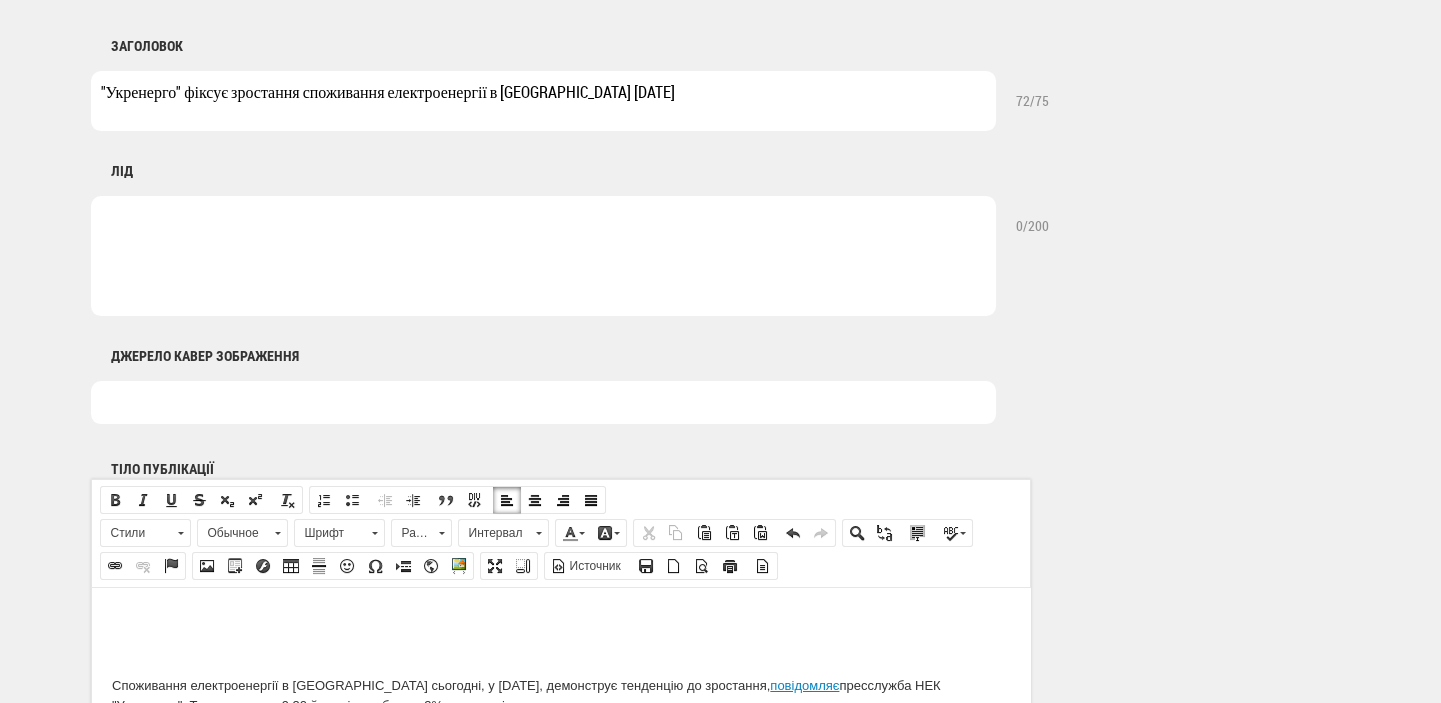 click at bounding box center [543, 256] 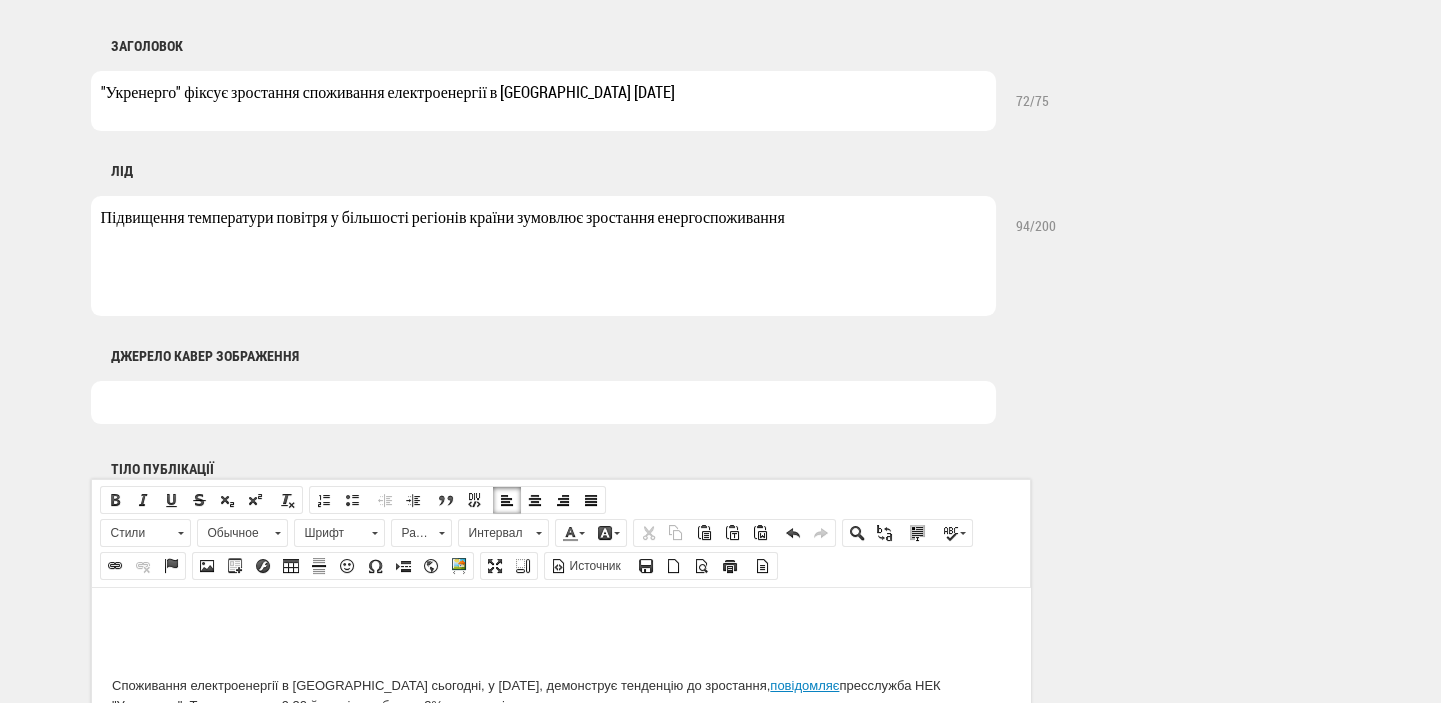 type on "Підвищення температури повітря у більшості регіонів країни зумовлює зростання енергоспоживання" 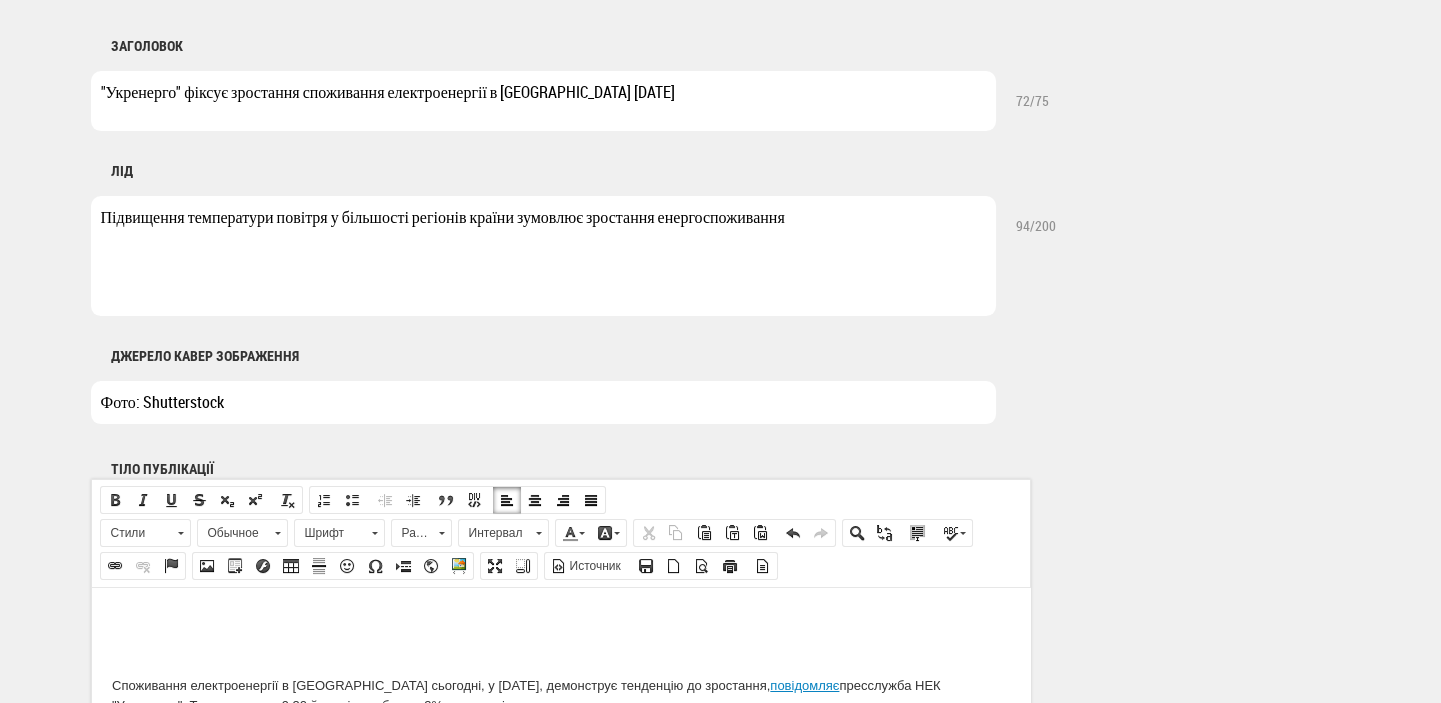 click on "Споживання електроенергії в Україні сьогодні, у четвер 3 липня, демонструє тенденцію до зростання,  повідомляє  пресслужба НЕК "Укренерго". Так, станом на 9:30 його рівень був на 3% вищим, ніж попереднього дня – у середу. Причиною таких змін в "Укренерго" називають суттєве підвищення температури повітря у більшості регіонів, що спонукає споживачів до використання кондиціонерів. Вчора, 2 липня, добовий максимум споживання, зафіксований увечері, був на тому самому рівні, що й максимум попереднього дня – у вівторок, 1 липня. За  інформацією Як  повідомляла" at bounding box center [560, 815] 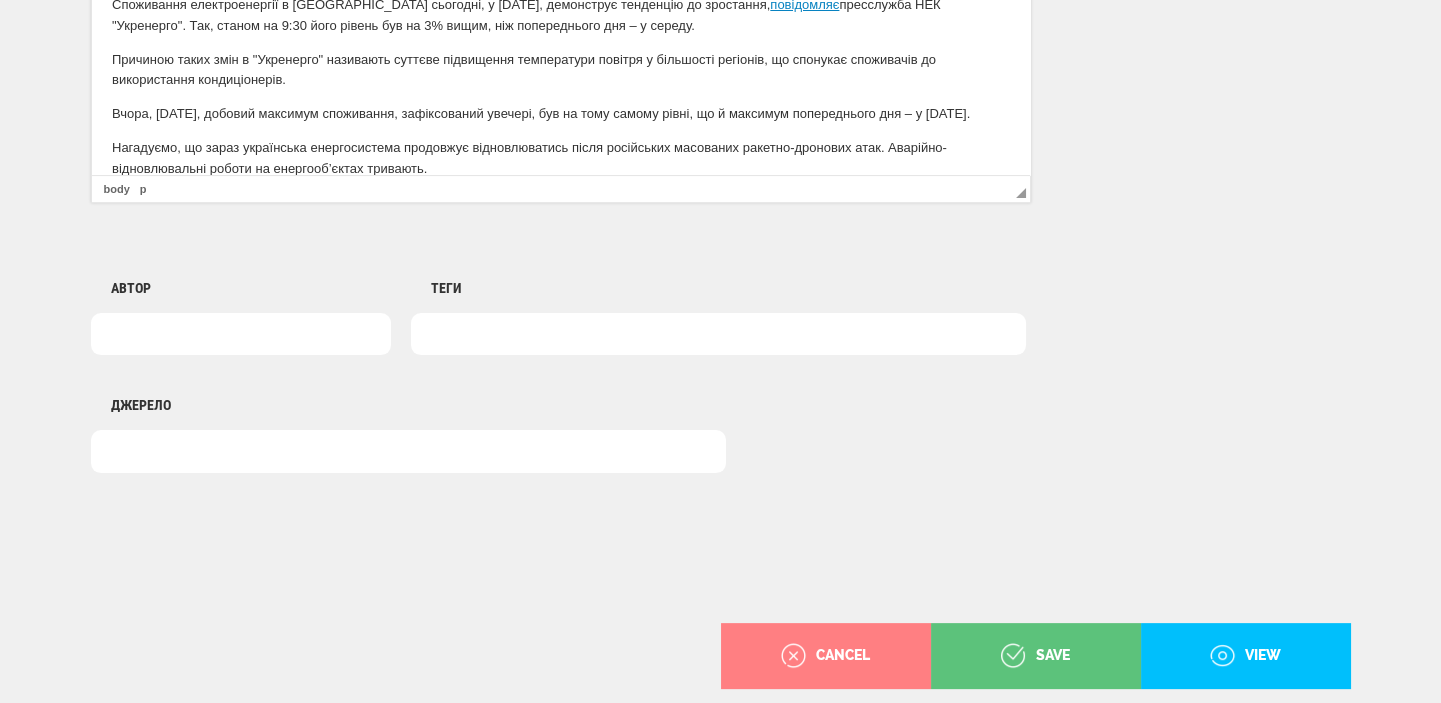 scroll, scrollTop: 1493, scrollLeft: 0, axis: vertical 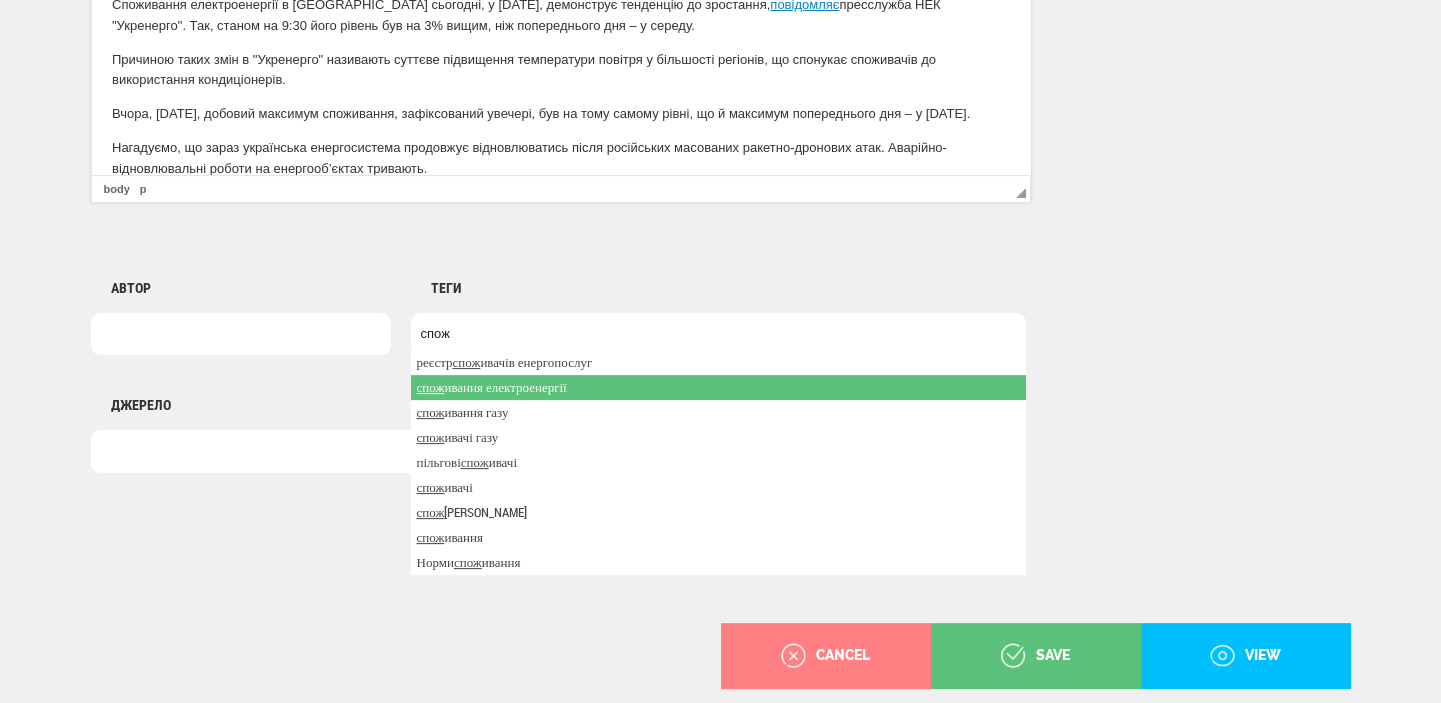type on "спож" 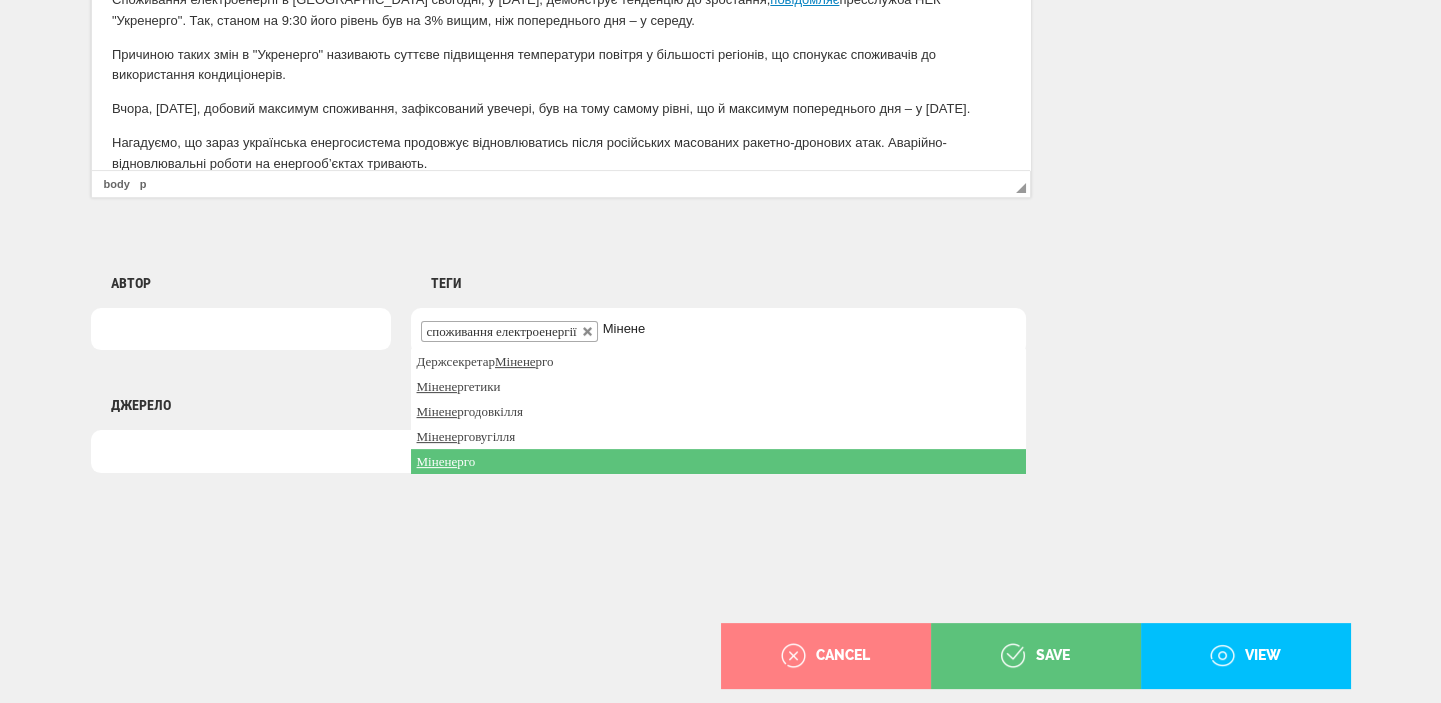 type on "Мінене" 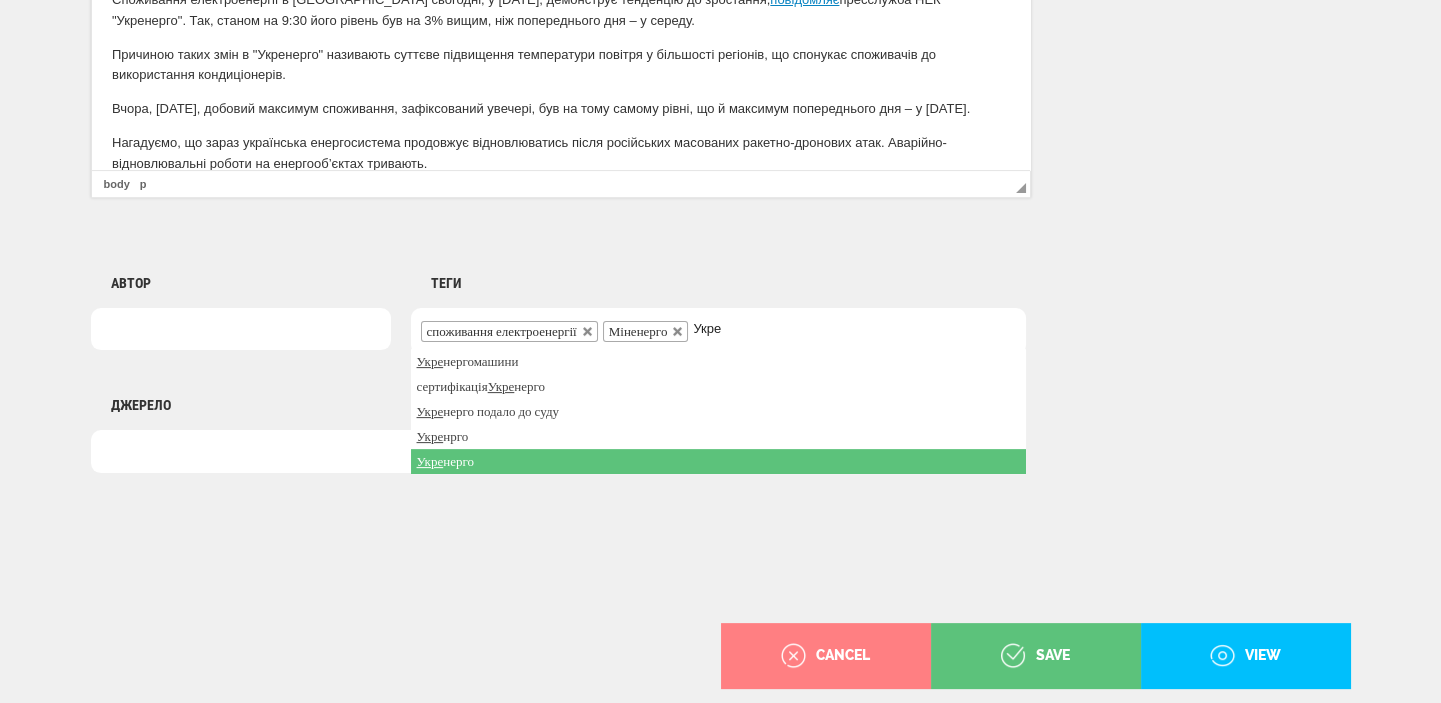 type on "Укре" 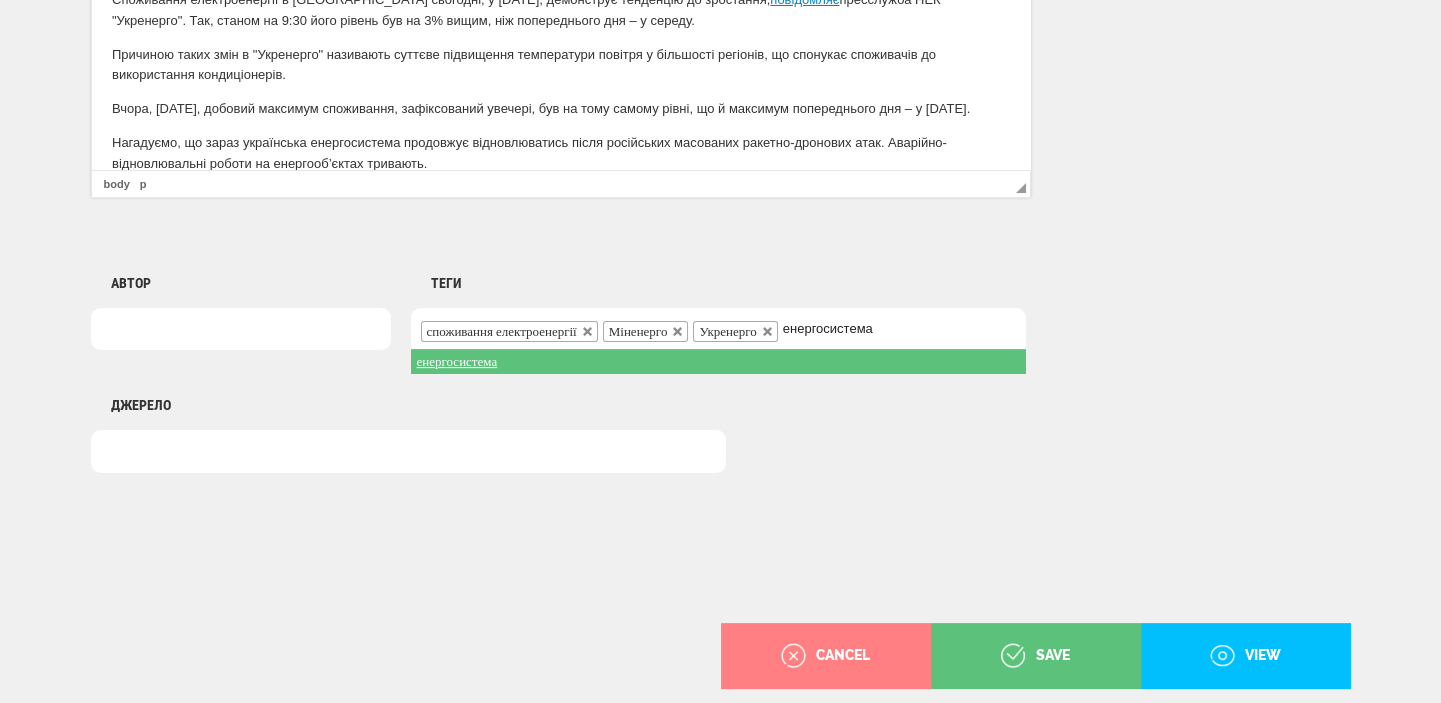 type on "енергосистема" 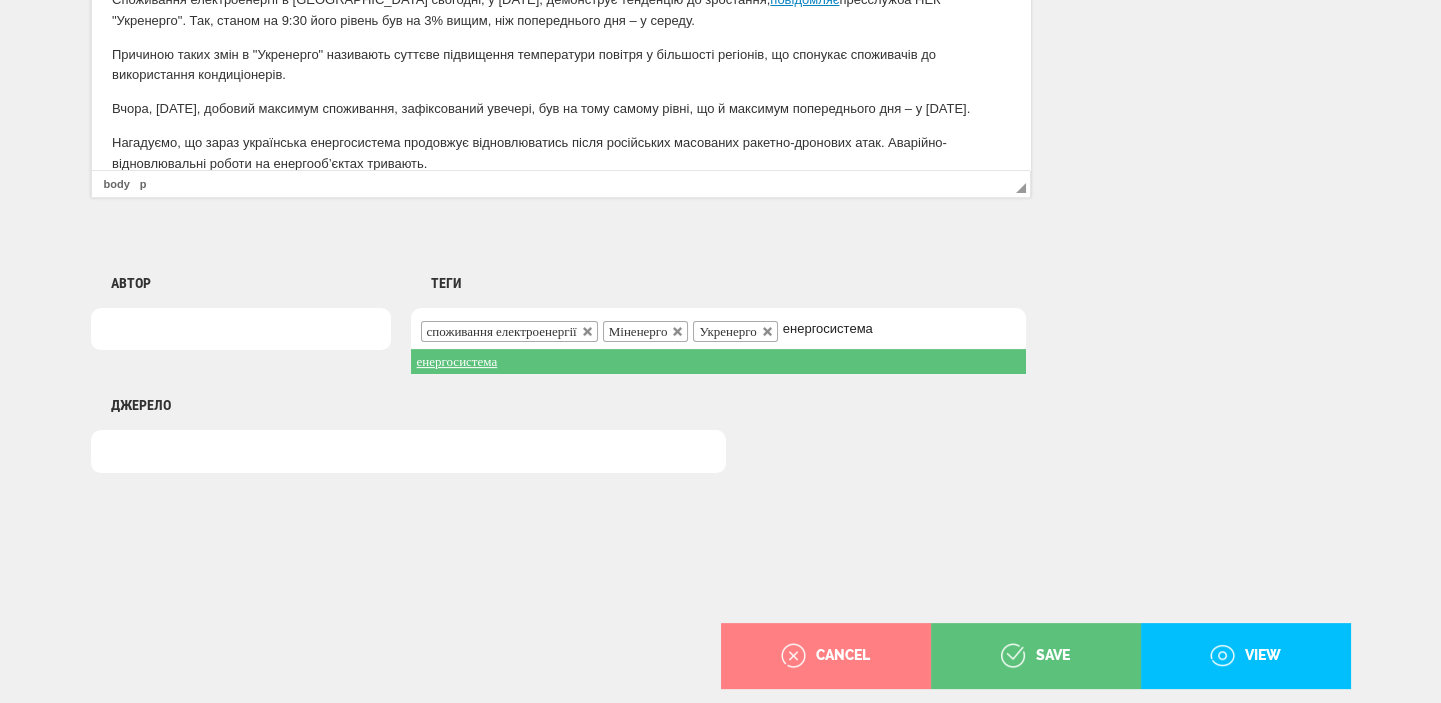 click on "енергосистема" at bounding box center [718, 361] 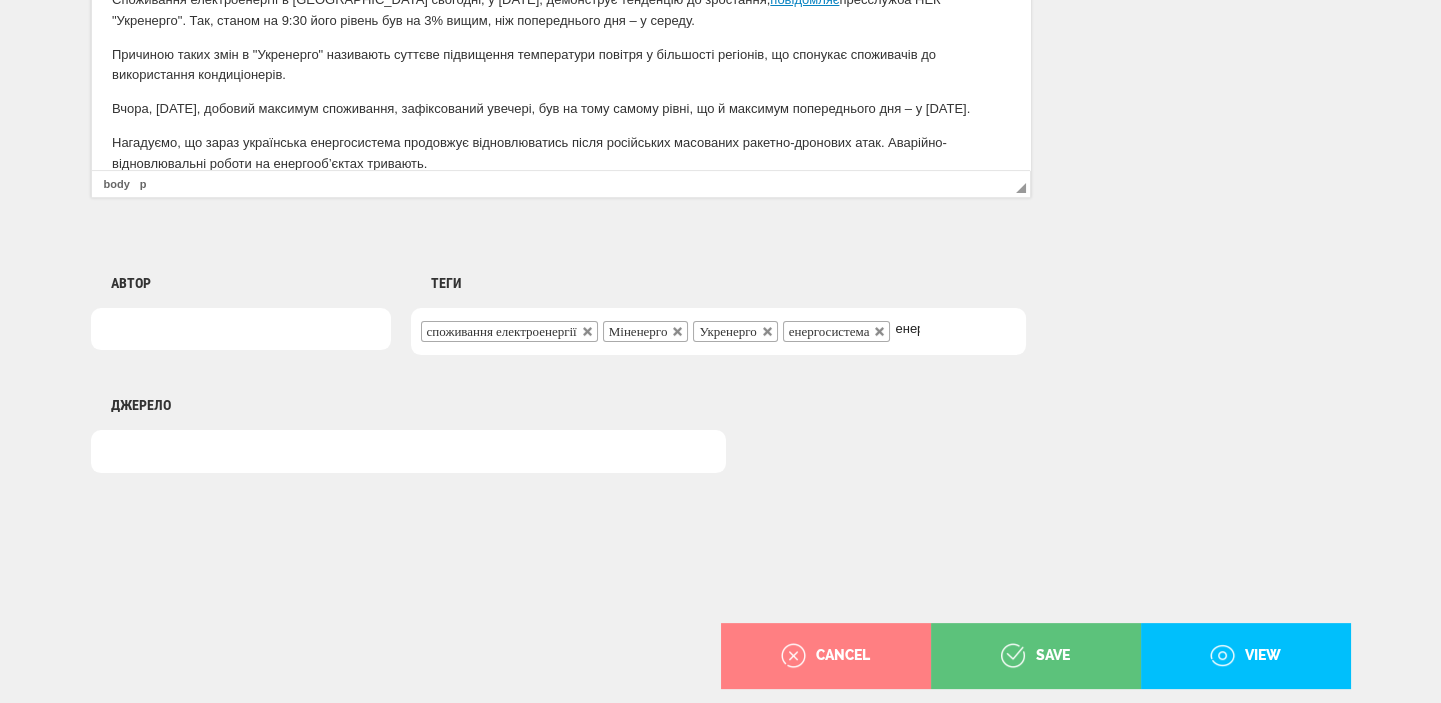 type 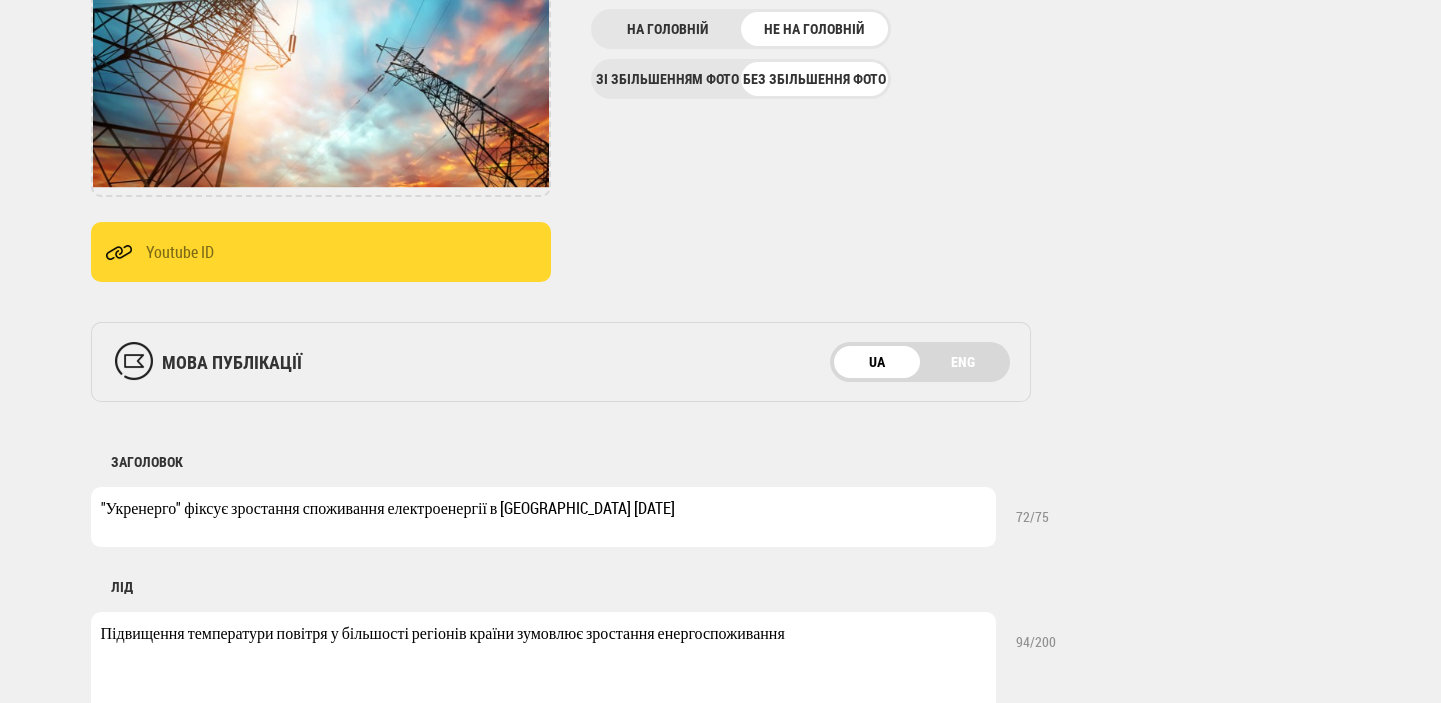 scroll, scrollTop: 9, scrollLeft: 0, axis: vertical 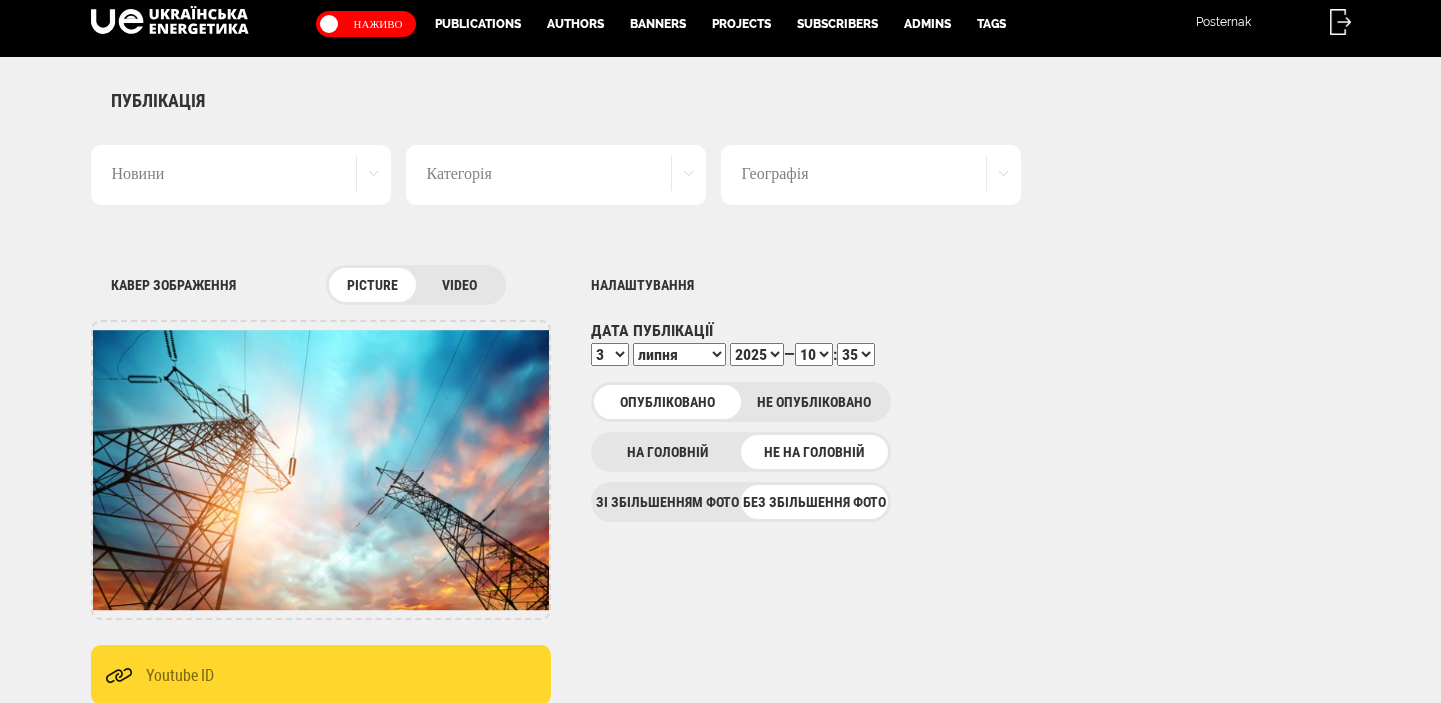 click on "00
01
02
03
04
05
06
07
08
09
10
11
12
13
14
15
16
17
18
19
20
21
22
23
24
25
26
27
28
29
30
31
32
33
34
35
36
37
38
39
40
41
42
43
44
45
46
47
48
49
50
51
52
53
54
55
56
57
58
59" at bounding box center (856, 354) 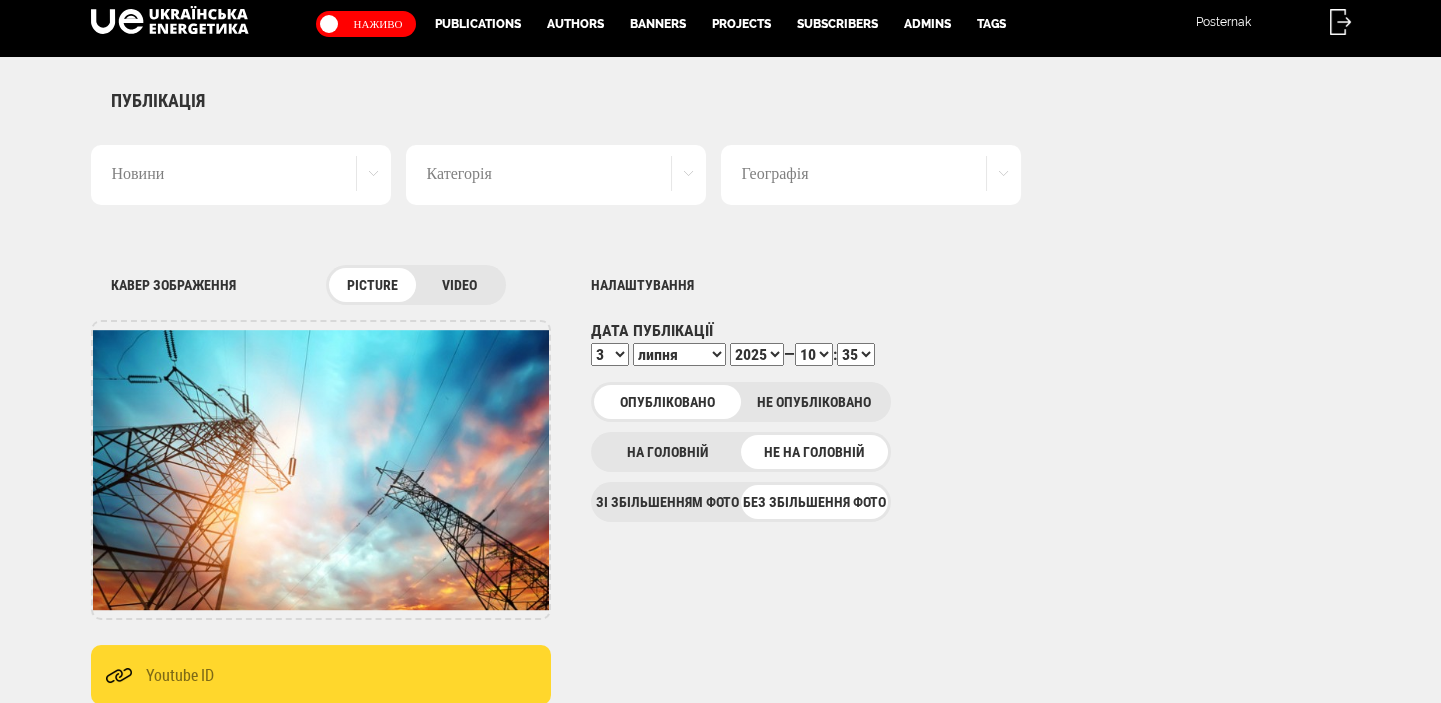 select on "37" 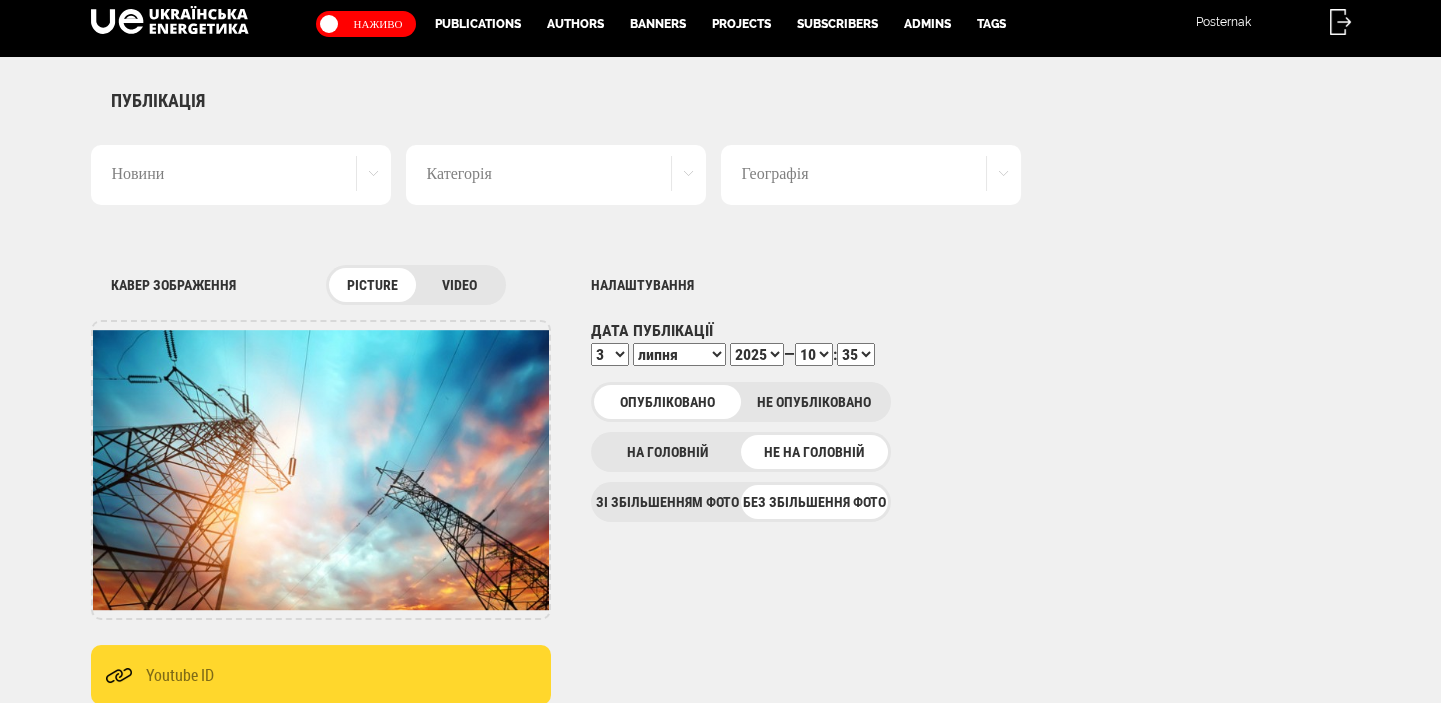click on "00
01
02
03
04
05
06
07
08
09
10
11
12
13
14
15
16
17
18
19
20
21
22
23
24
25
26
27
28
29
30
31
32
33
34
35
36
37
38
39
40
41
42
43
44
45
46
47
48
49
50
51
52
53
54
55
56
57
58
59" at bounding box center (856, 354) 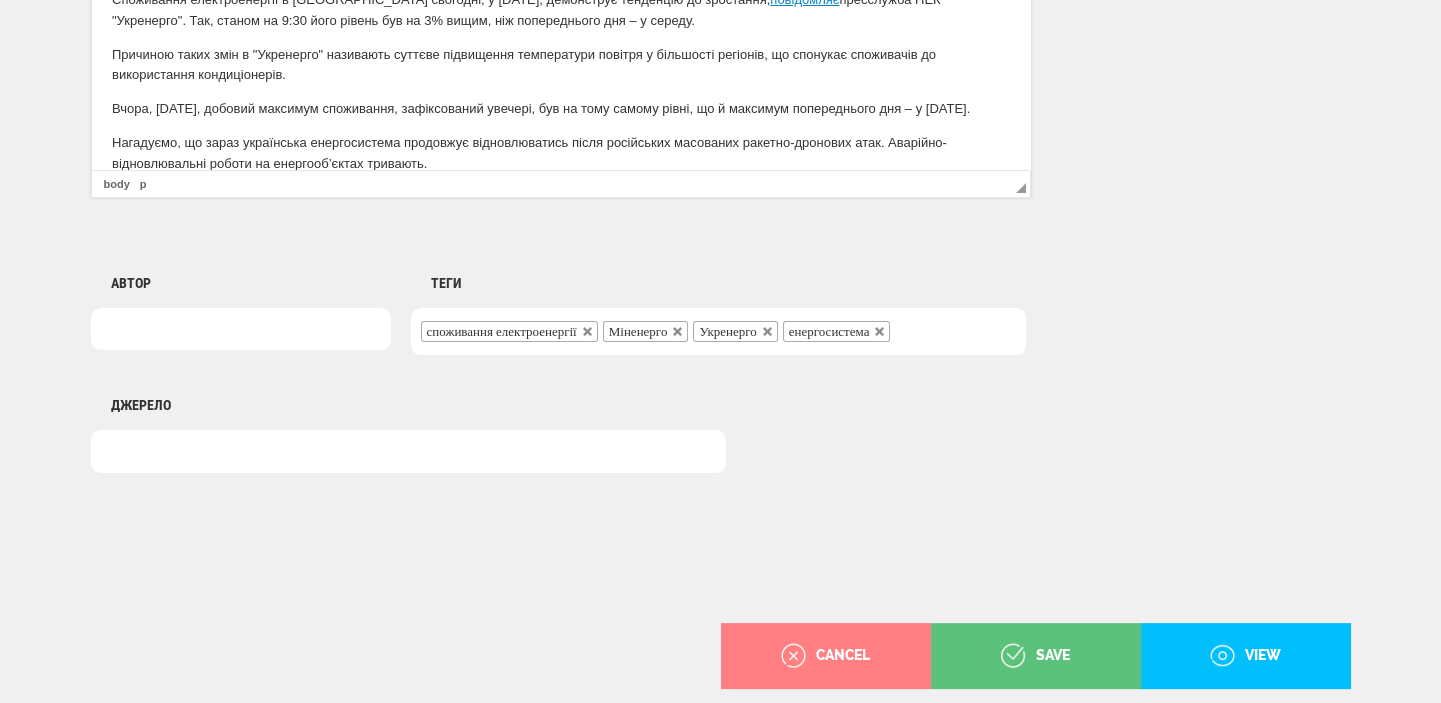 scroll, scrollTop: 1498, scrollLeft: 0, axis: vertical 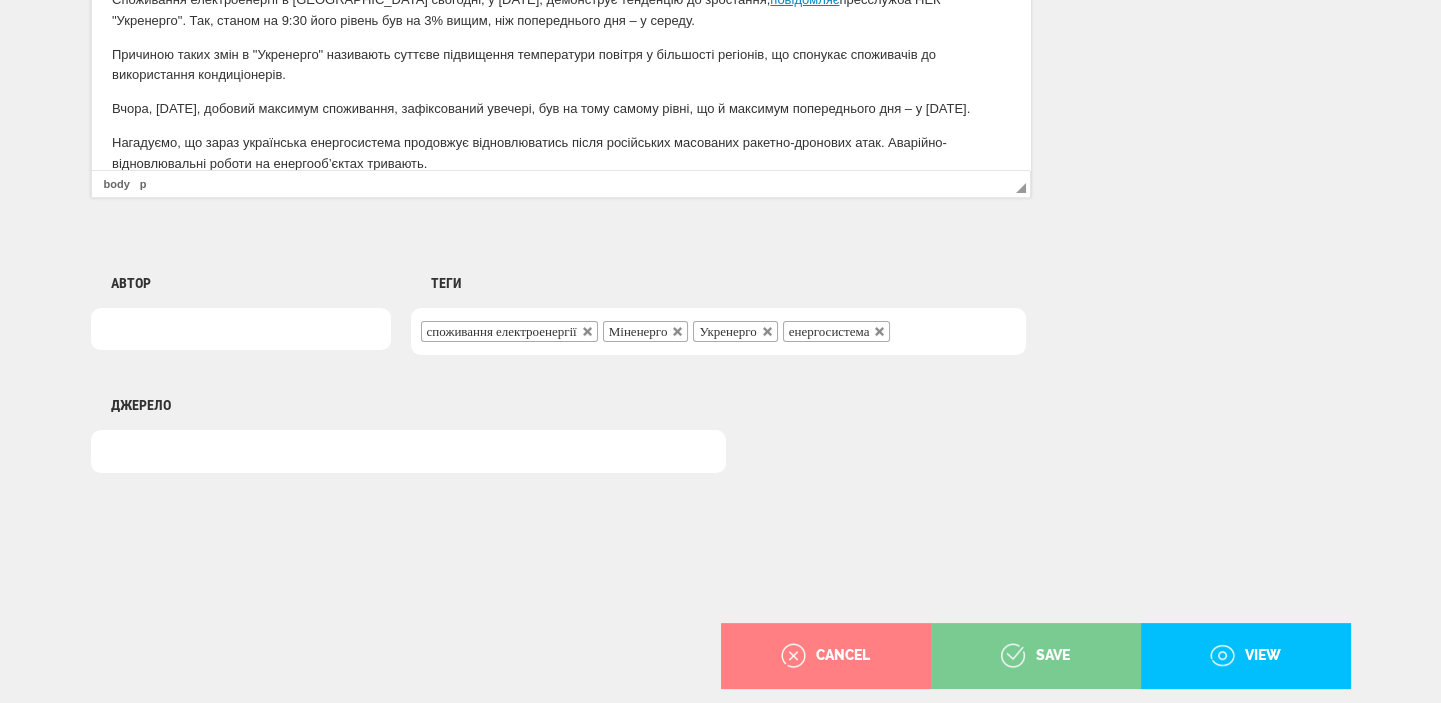 click on "save" at bounding box center [1035, 656] 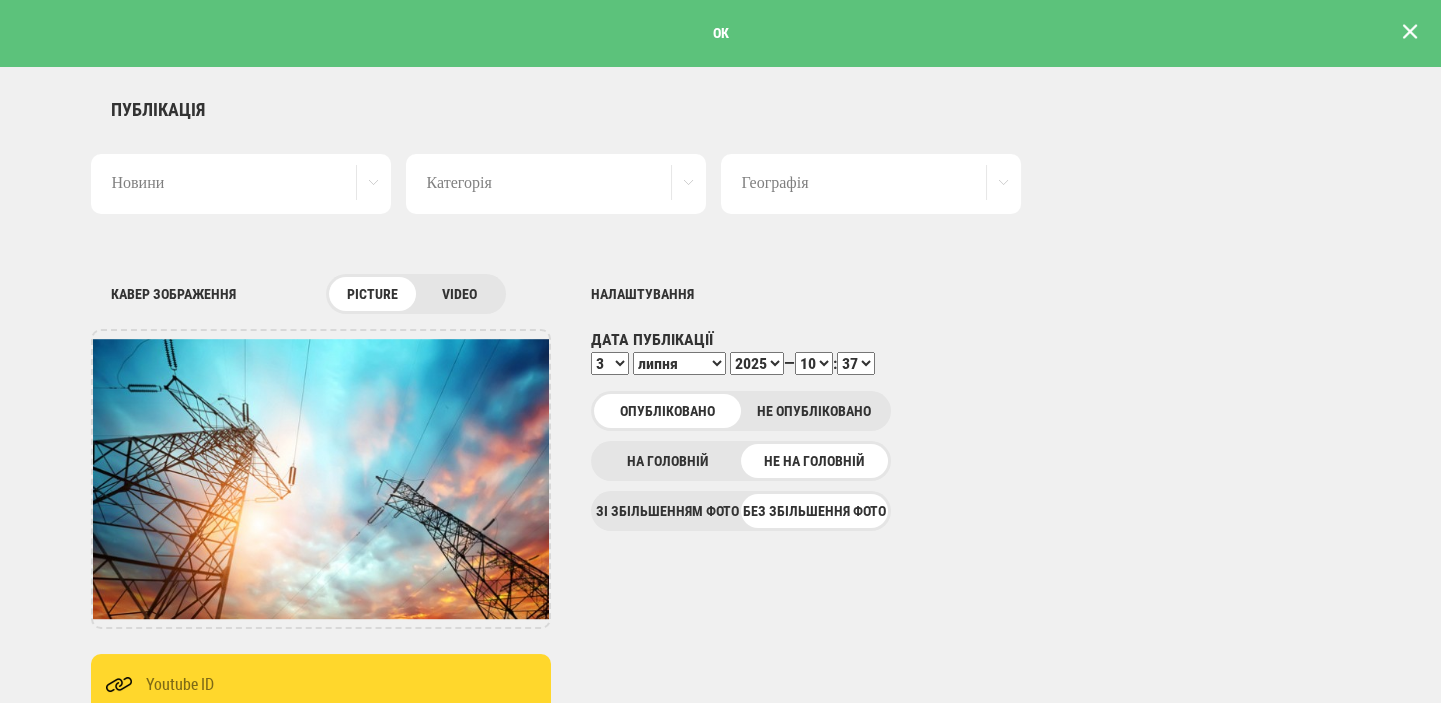 scroll, scrollTop: 0, scrollLeft: 0, axis: both 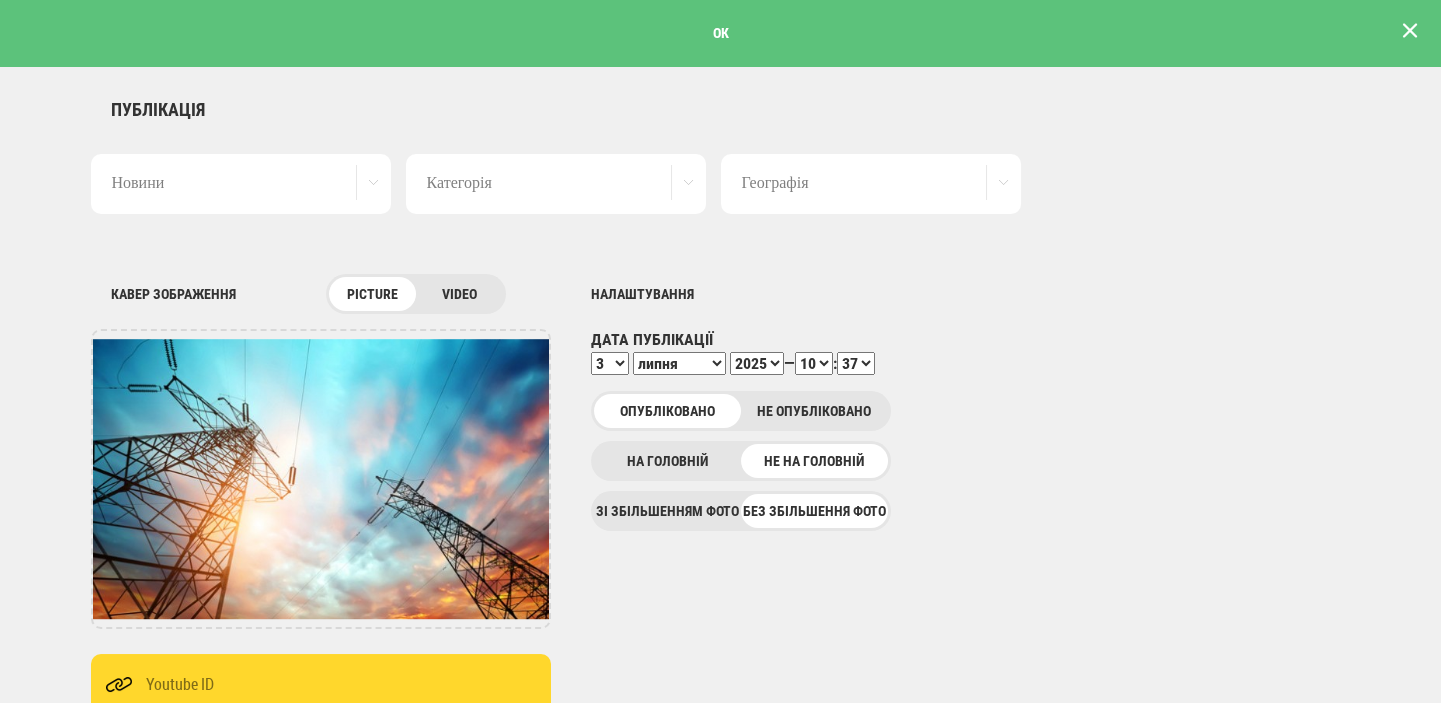 click at bounding box center (1410, 31) 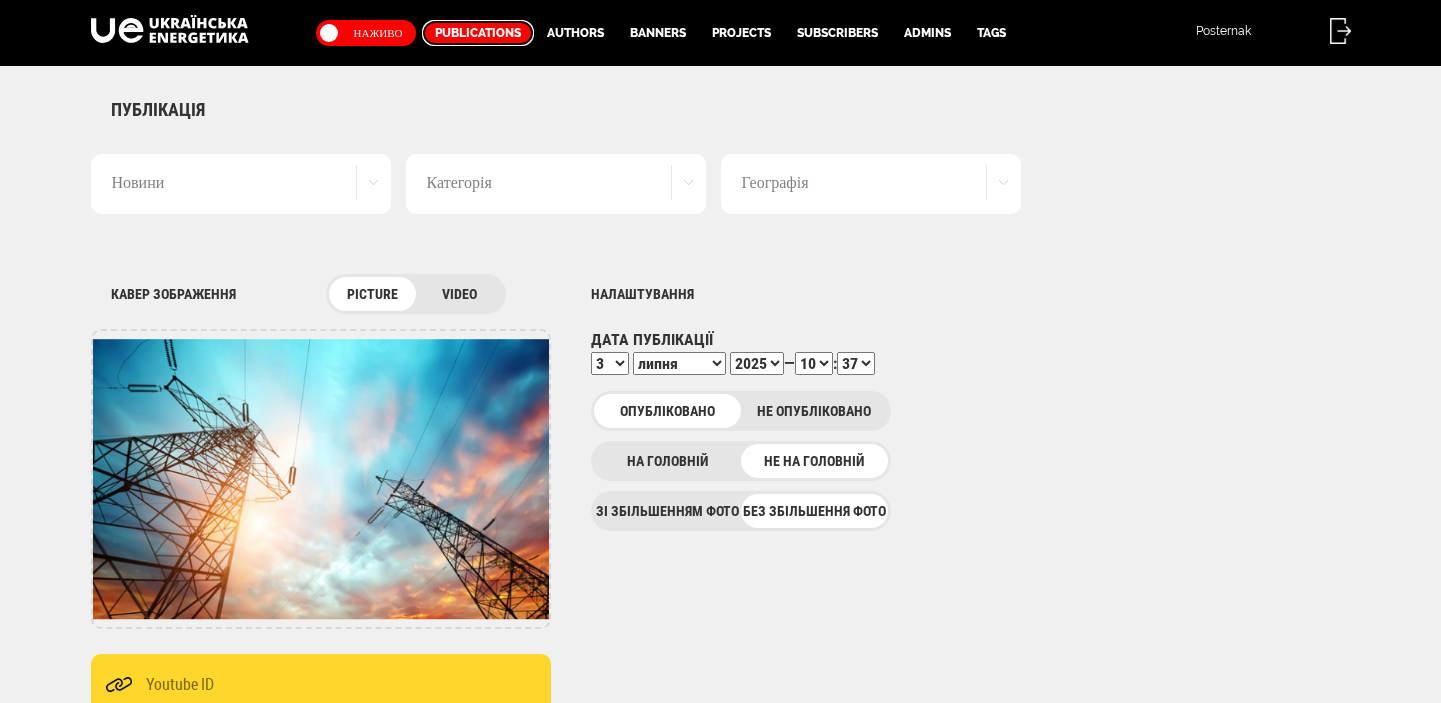 click on "Publications" at bounding box center (478, 33) 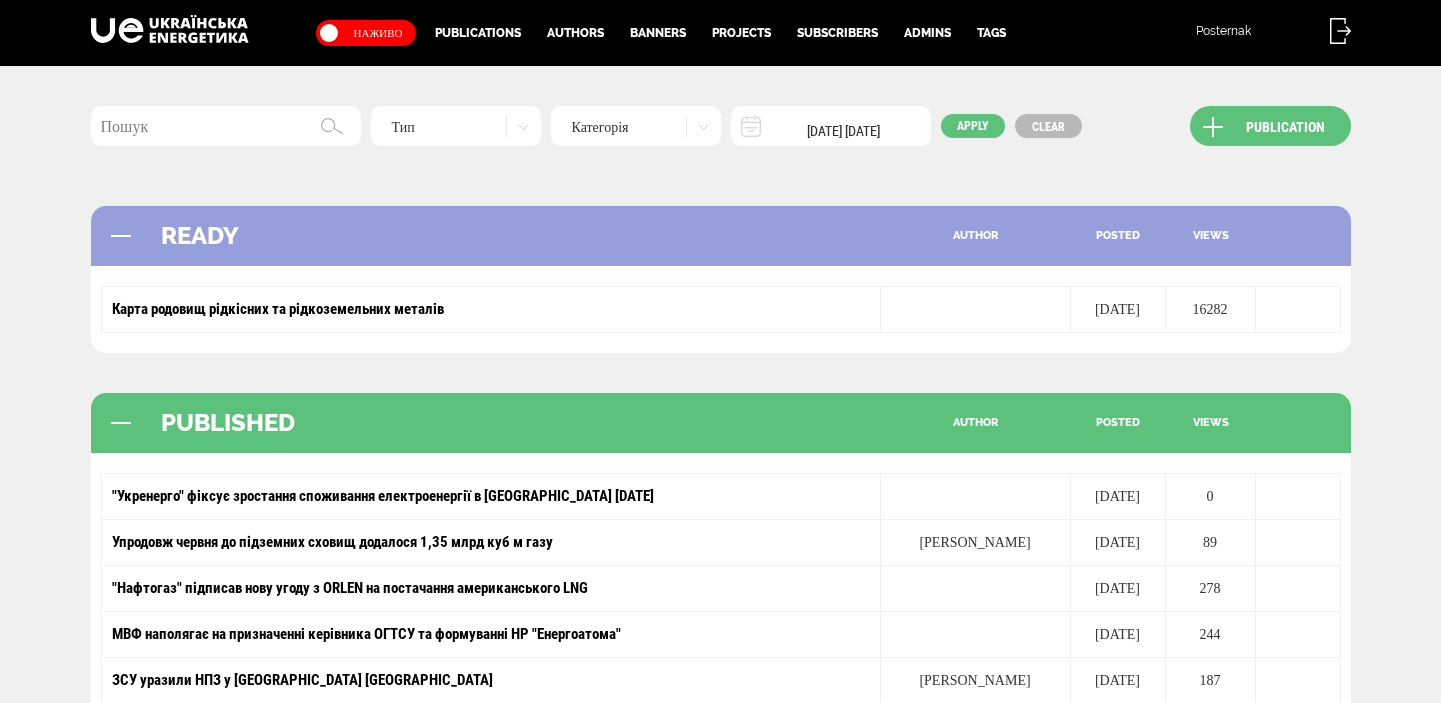 scroll, scrollTop: 0, scrollLeft: 0, axis: both 